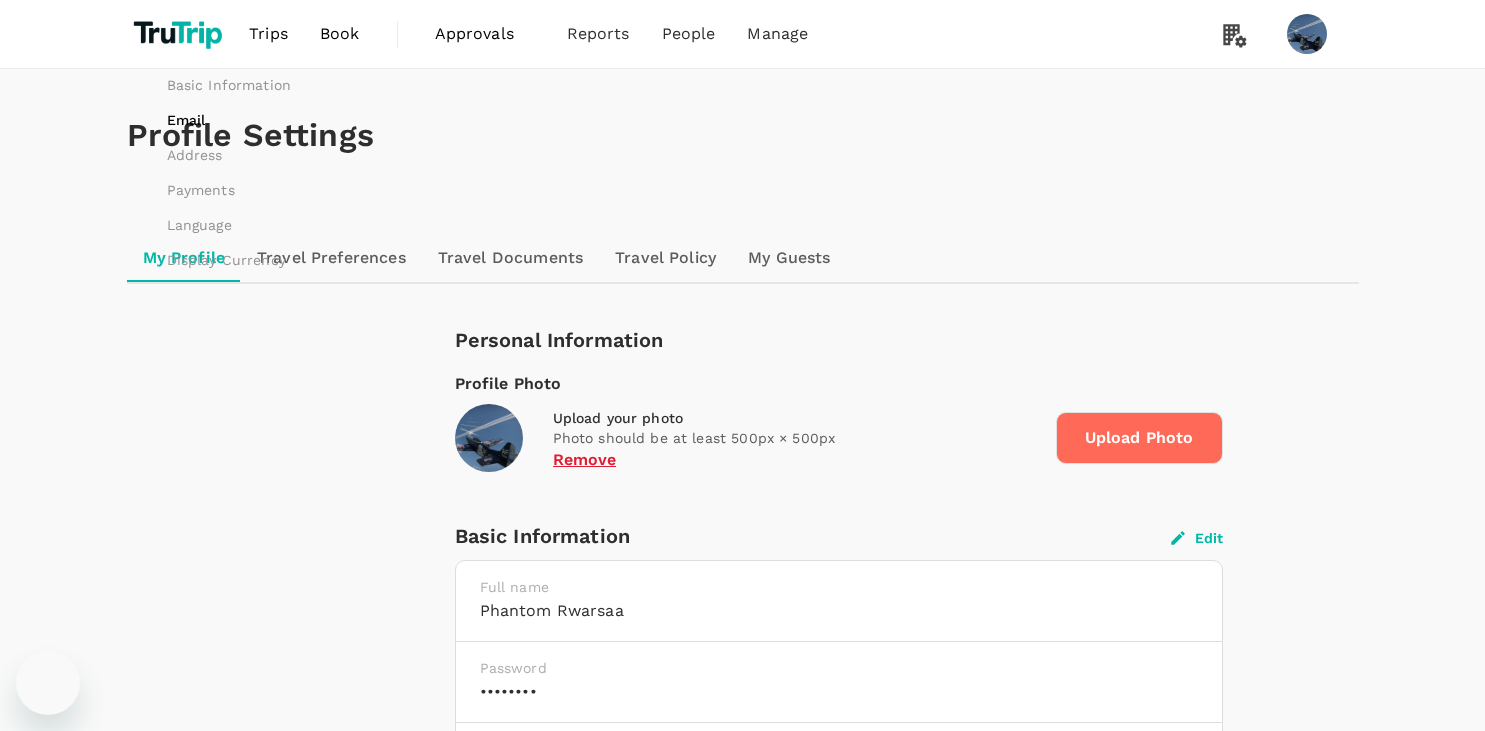 scroll, scrollTop: 1259, scrollLeft: 0, axis: vertical 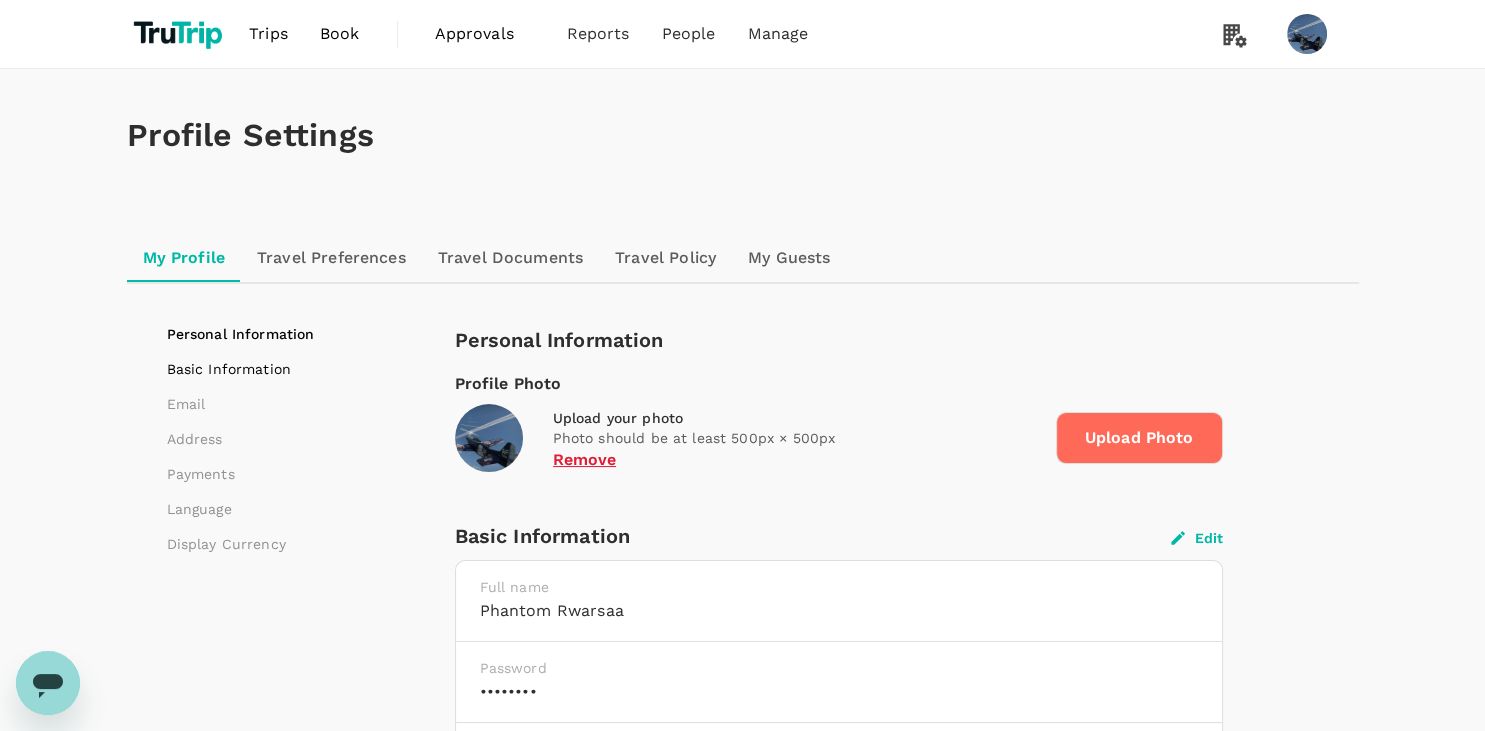 click on "Basic Information" at bounding box center [292, 369] 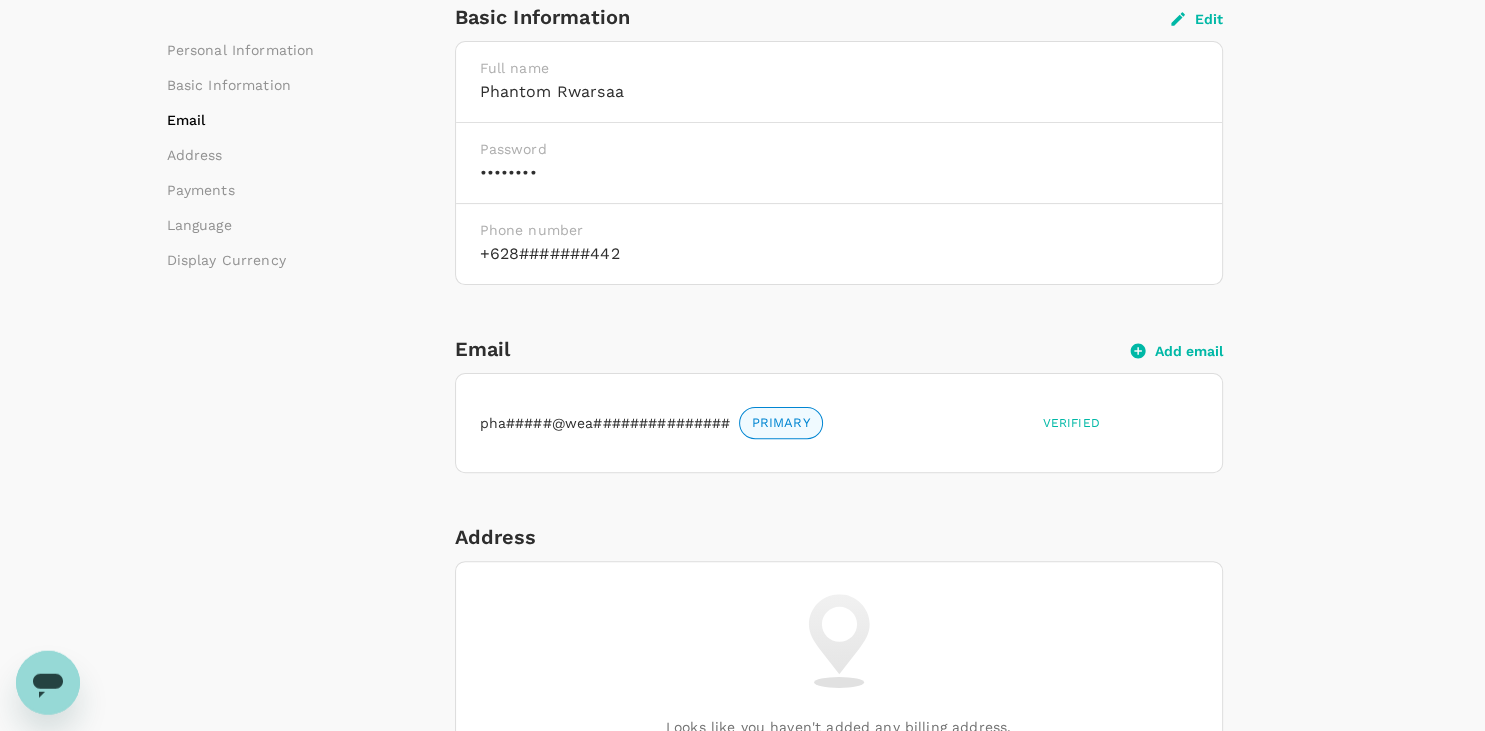 scroll, scrollTop: 520, scrollLeft: 0, axis: vertical 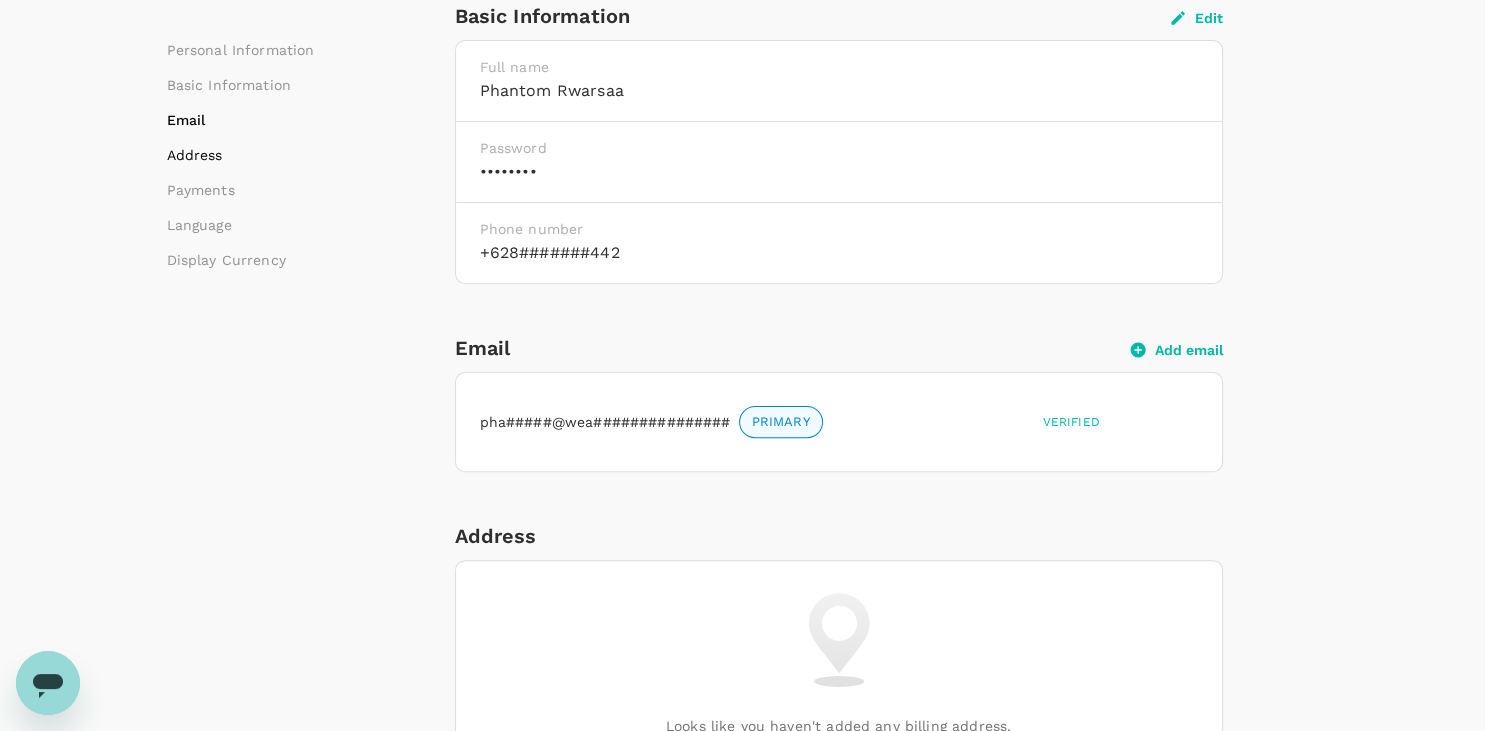 click on "Address" at bounding box center [241, 155] 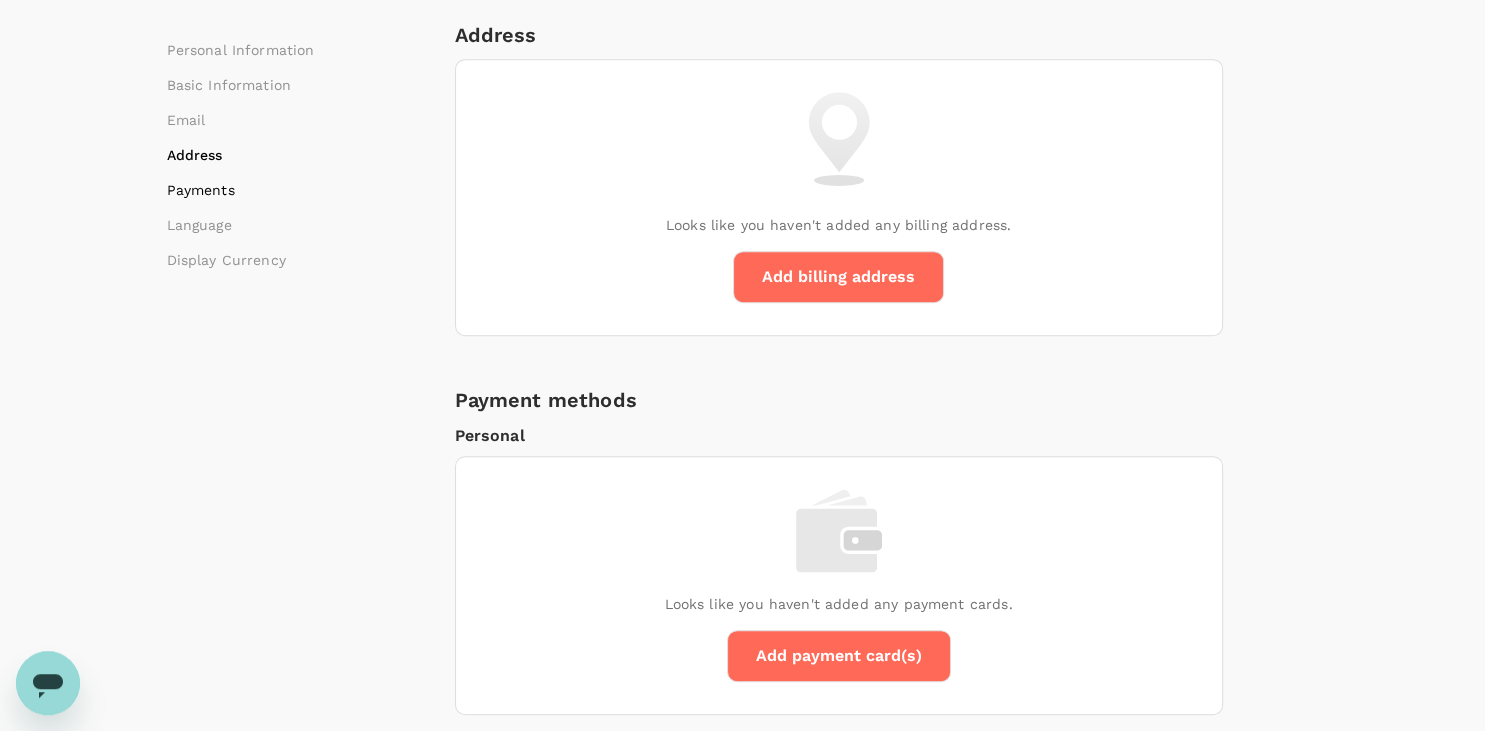 click on "Payments" at bounding box center [241, 190] 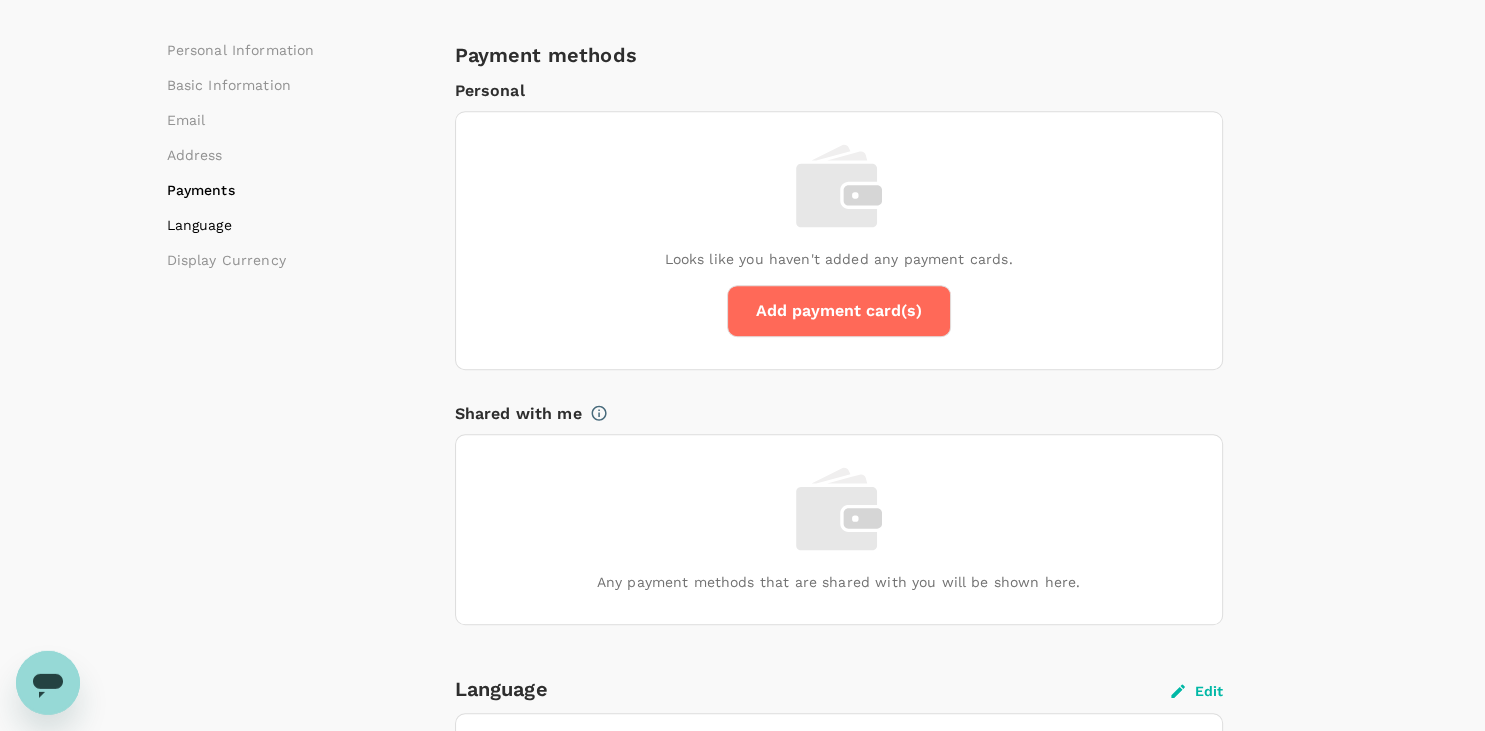 click on "Language" at bounding box center (241, 225) 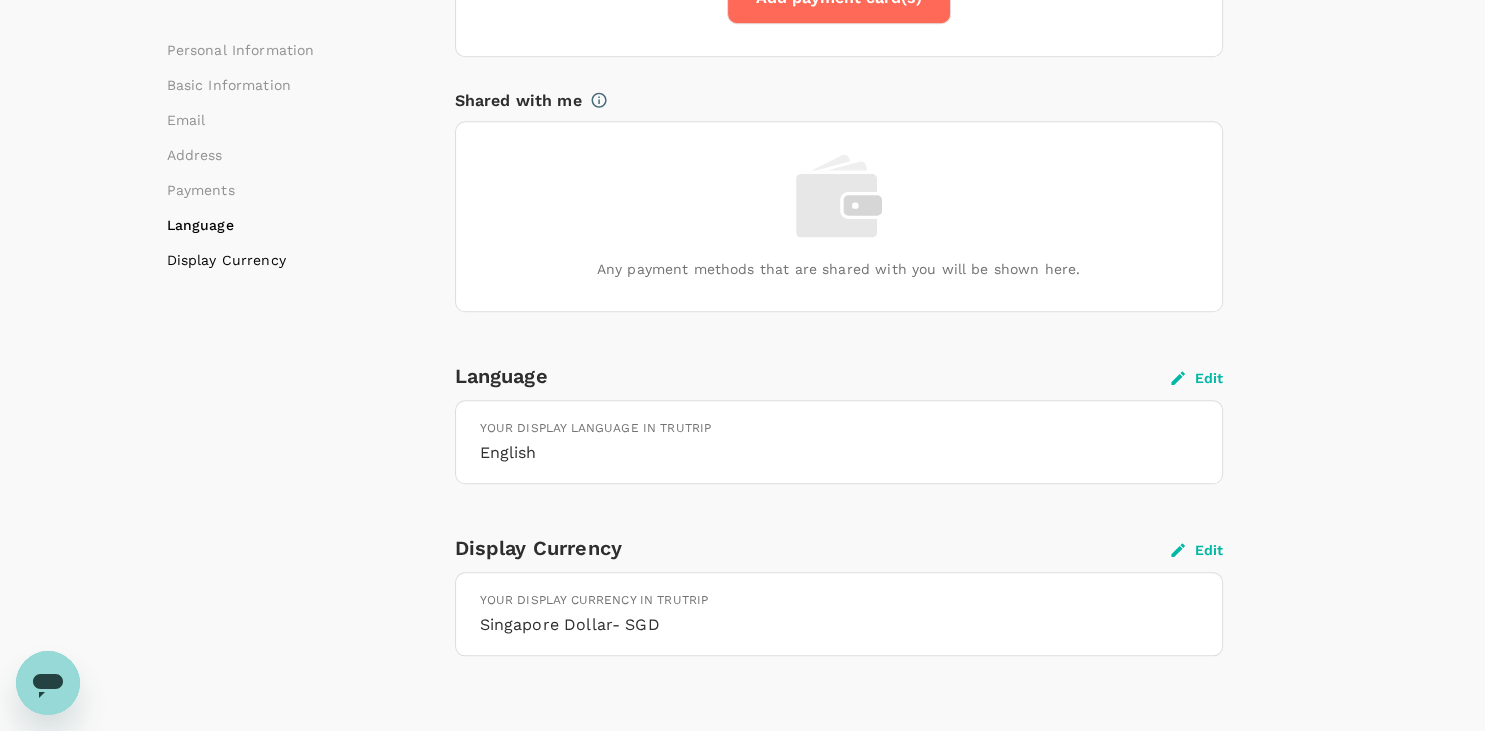 click on "Display Currency" at bounding box center (241, 260) 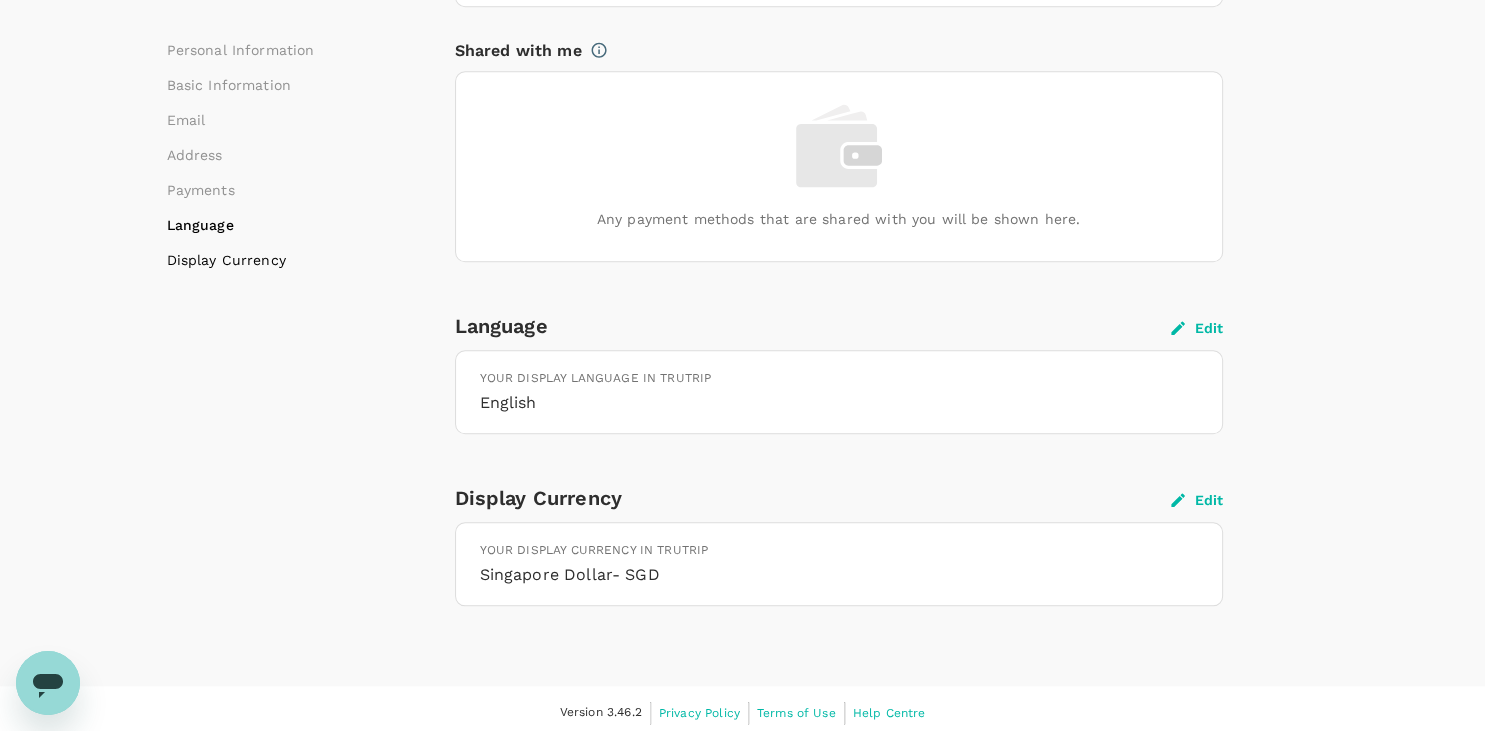 scroll, scrollTop: 1730, scrollLeft: 0, axis: vertical 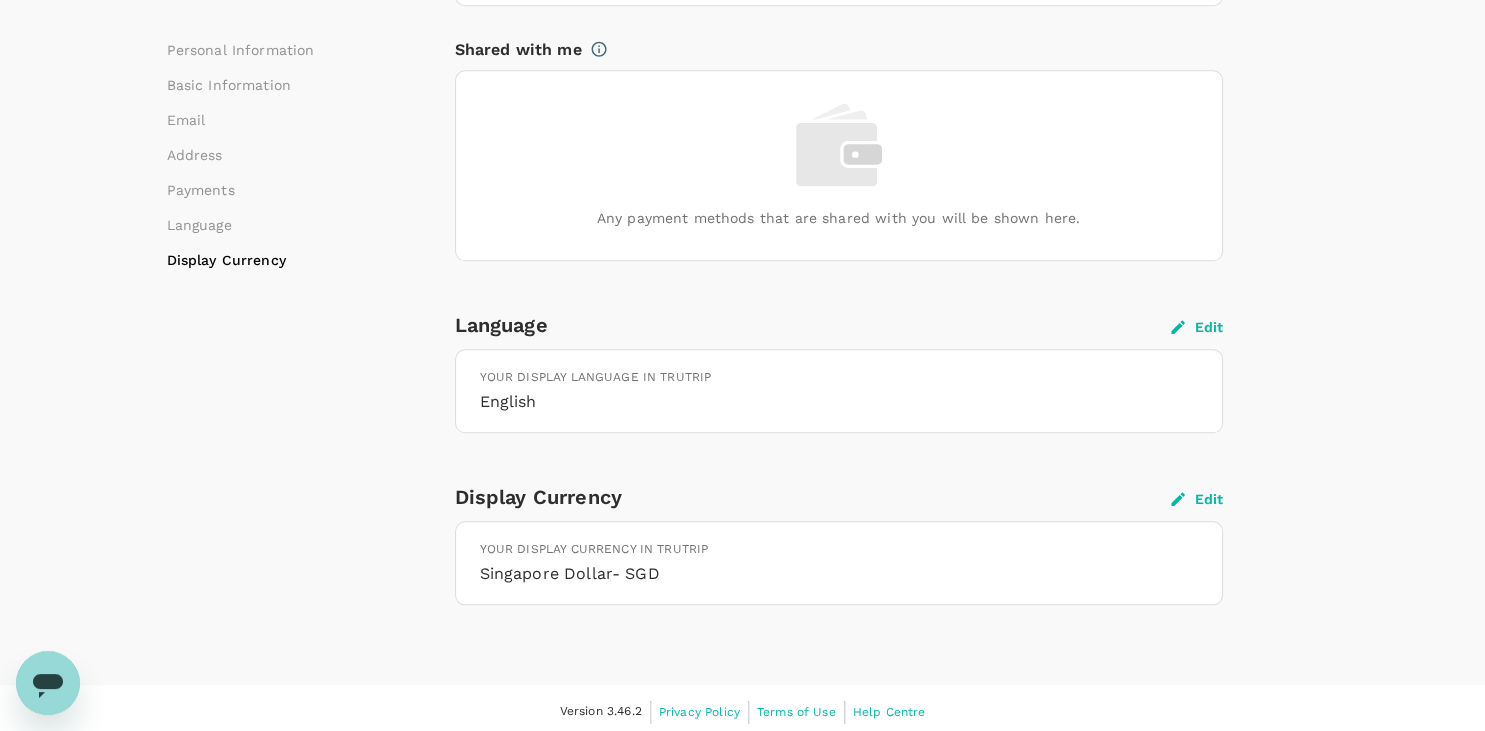 click on "Display Currency" at bounding box center [241, 260] 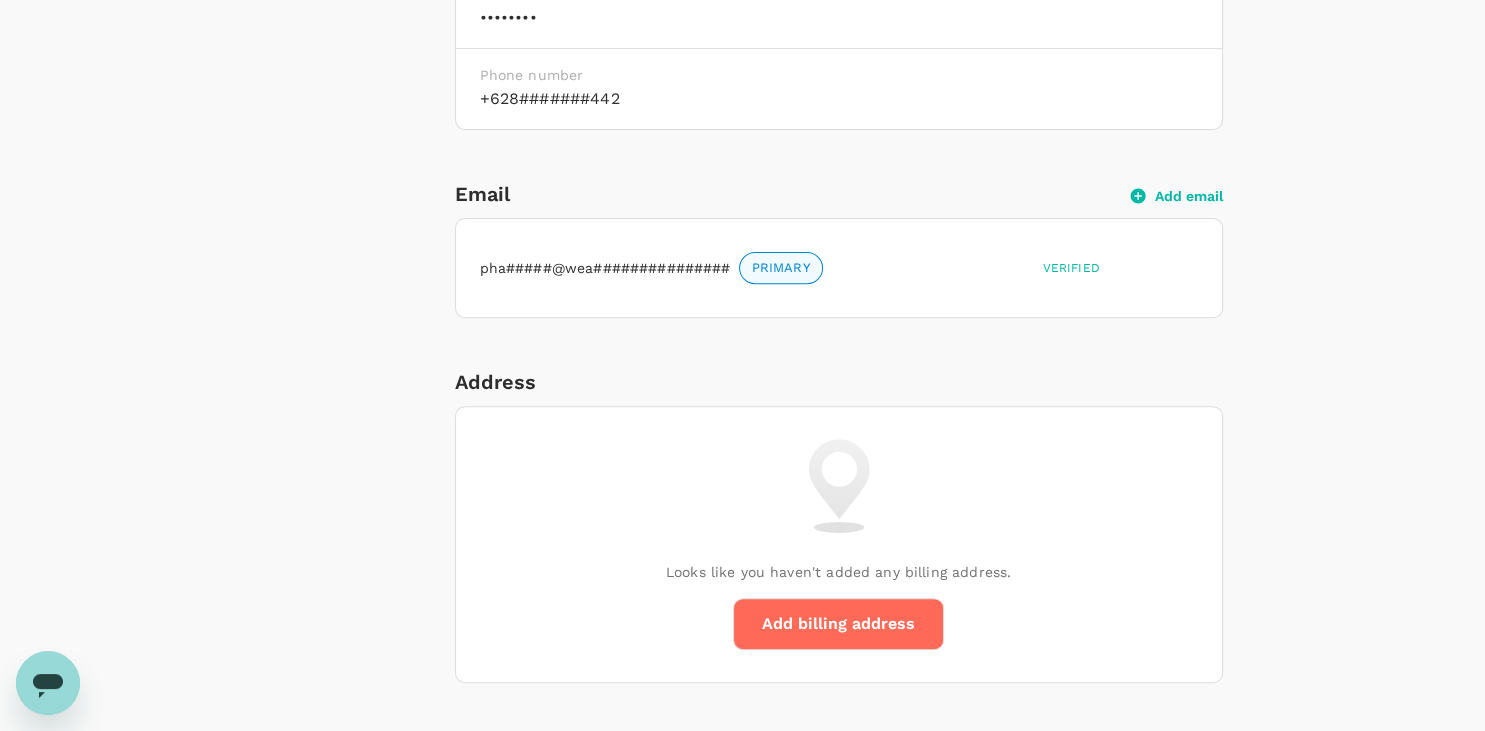 scroll, scrollTop: 0, scrollLeft: 0, axis: both 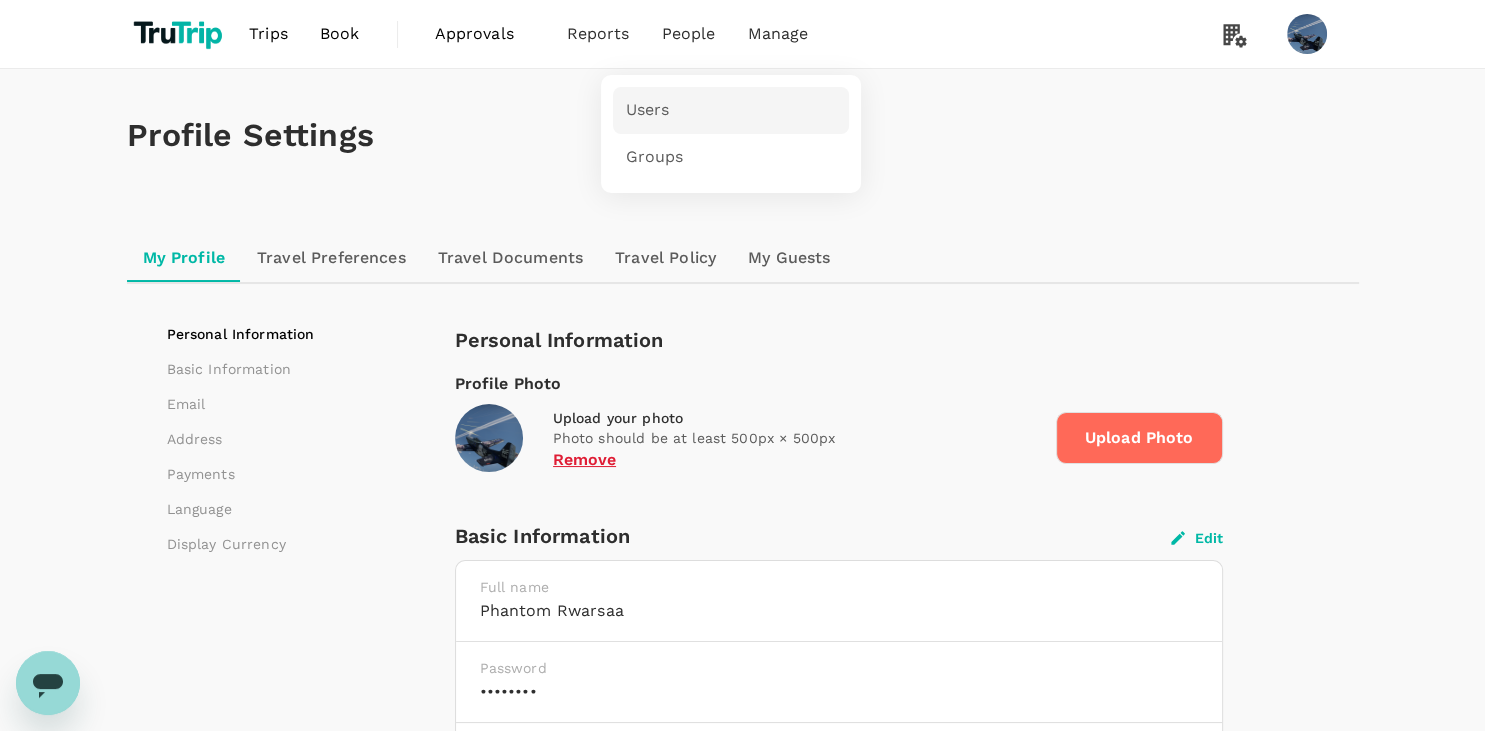 click on "Users" at bounding box center (731, 110) 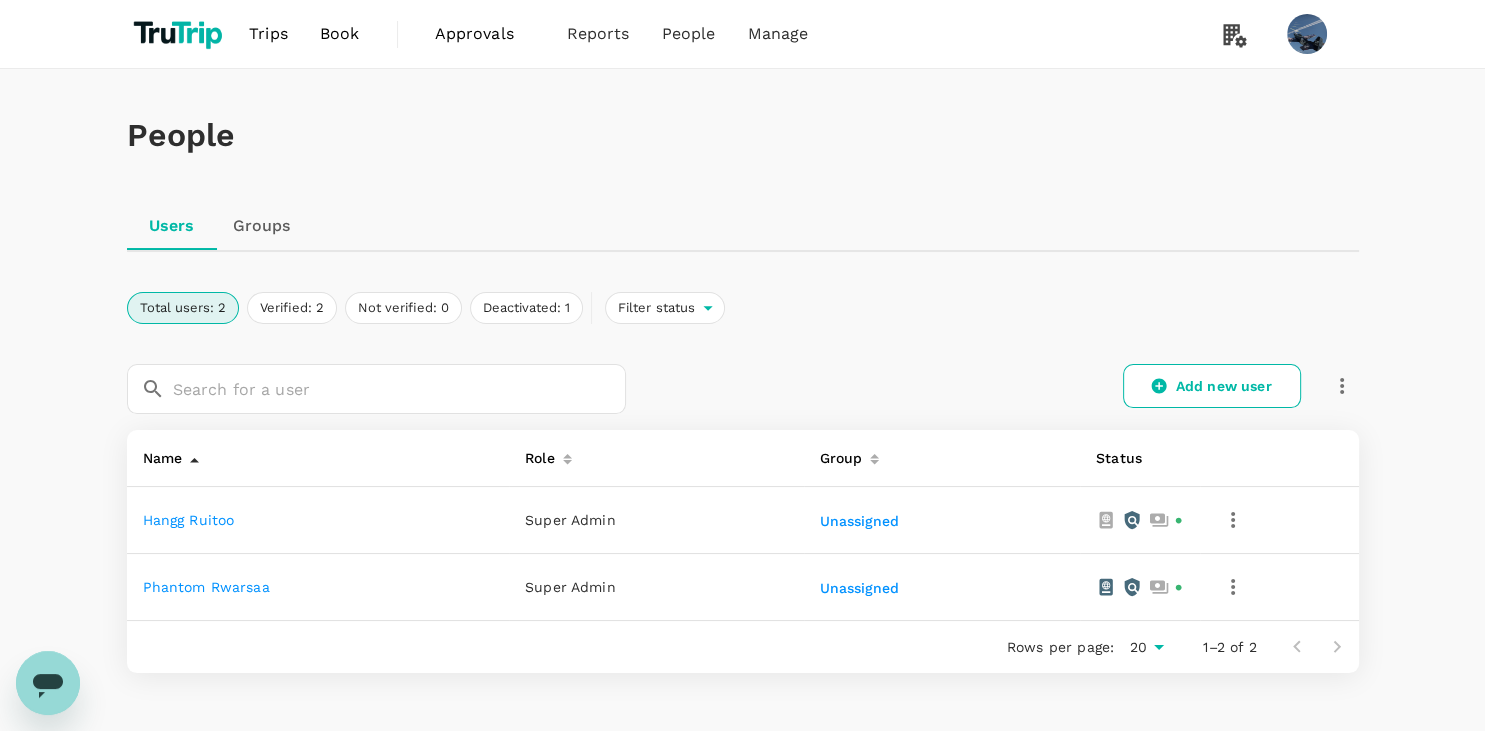 click 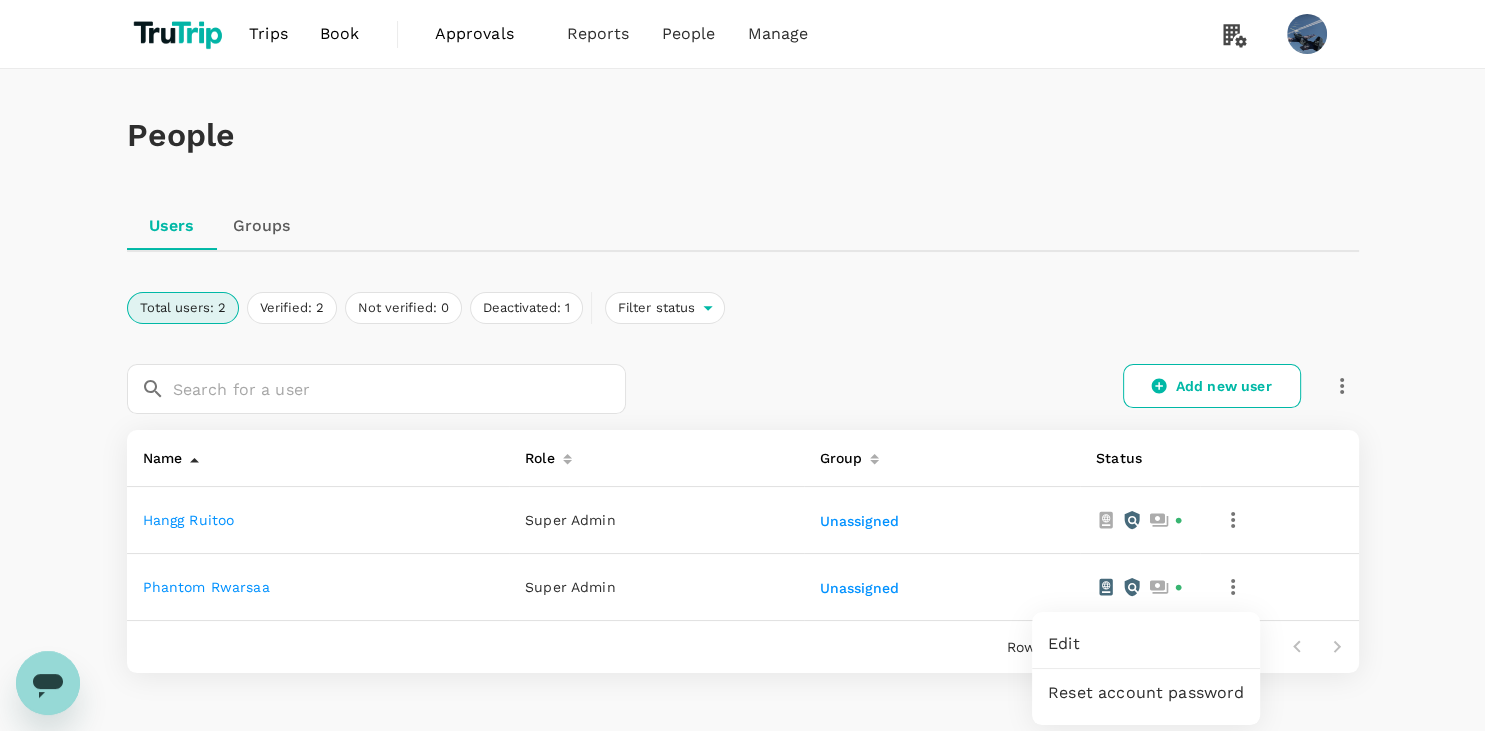 click on "Edit" at bounding box center (1146, 644) 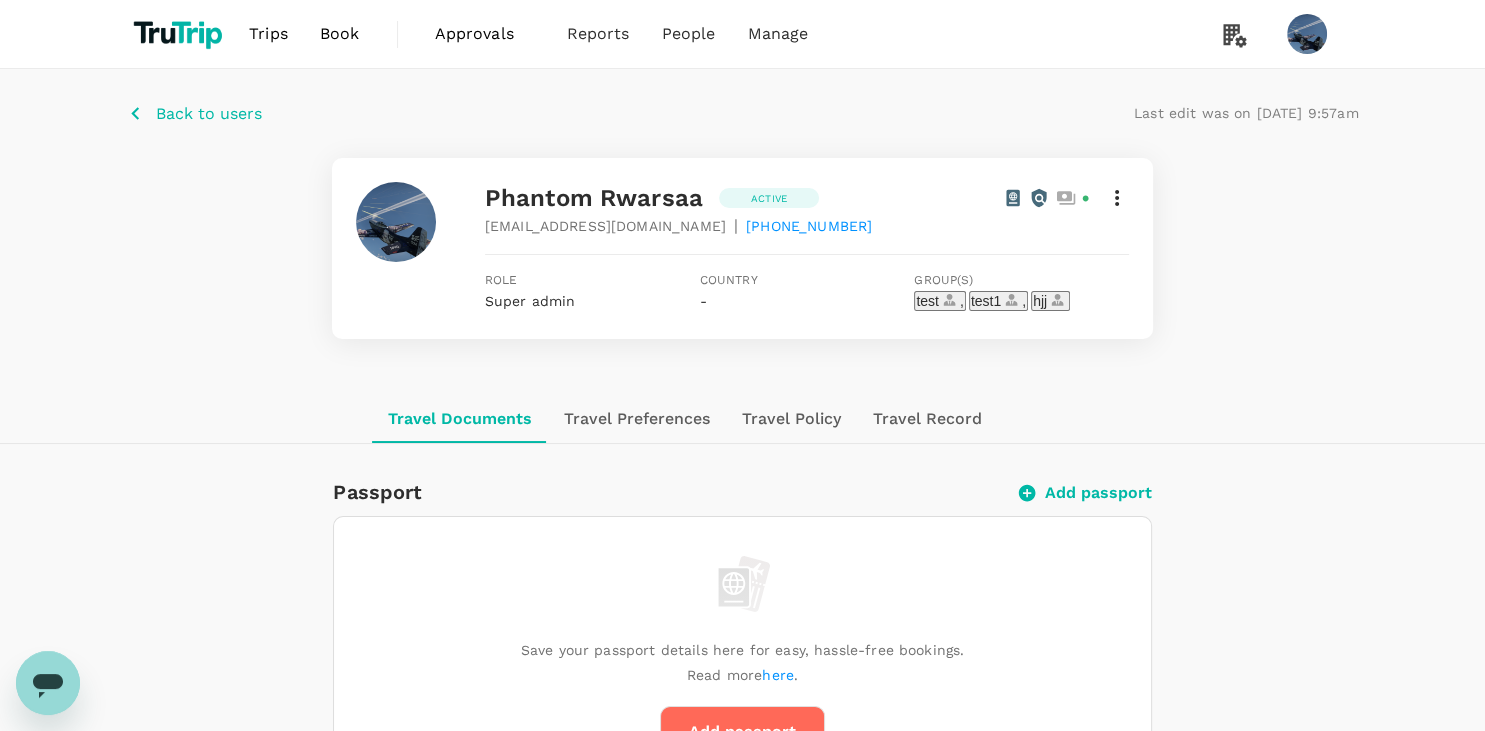 click 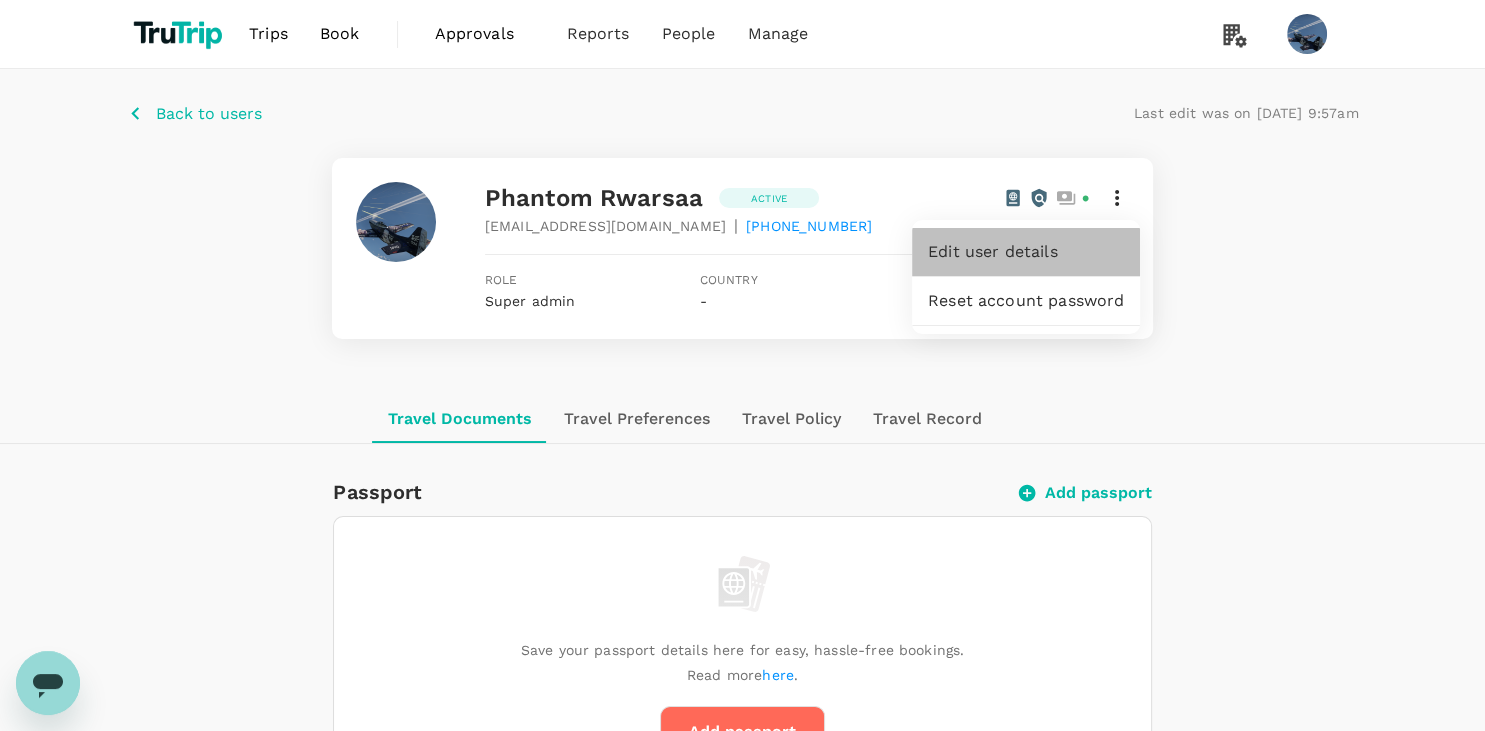 click on "Edit user details" at bounding box center [1026, 252] 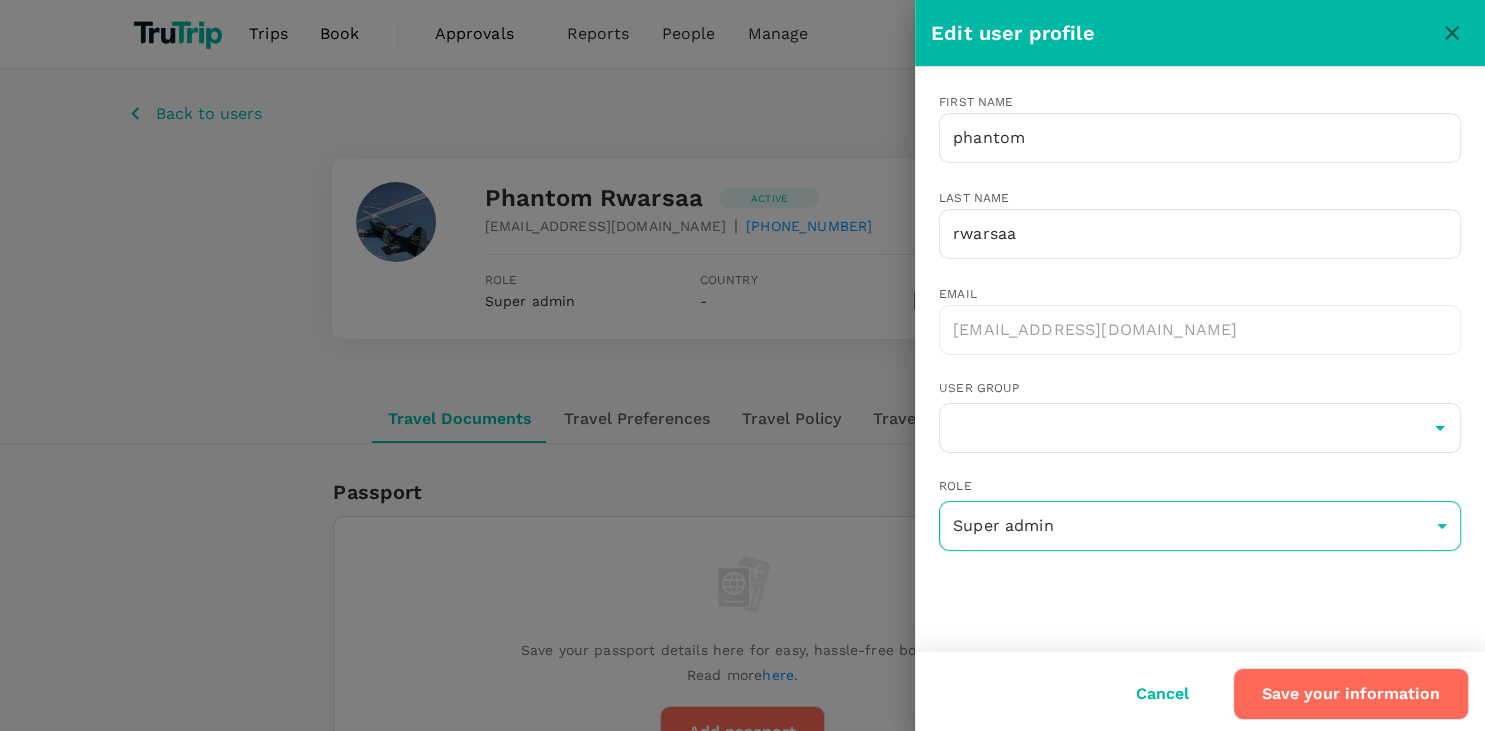 click on "Trips Book Approvals 0 Reports People Manage Back to users Last edit was on [DATE] 9:57am phantom rwarsaa Active [EMAIL_ADDRESS][DOMAIN_NAME] | [PHONE_NUMBER] Role Super admin Country - Group(s) test , test1 , hjj Travel Documents Travel Preferences Travel Policy Travel Record Passport Add passport Save your passport details here for easy, hassle-free bookings. Read more  here . Add passport Visa Add Visa Save your available visas here to check your eligibility to enter countries when booking. Read more  here. Add visa ID Card Add ID Card Bahamas Id card number 23124214124124 First name juiop Last name [PERSON_NAME] Date of birth [DEMOGRAPHIC_DATA] Mainland Travel Permit Only for [DEMOGRAPHIC_DATA] and [DEMOGRAPHIC_DATA] Residents Add Mainland Travel Permit Save your Mainland Travel Permit to easily book travel within [GEOGRAPHIC_DATA]. Add Mainland Travel Permit Version 3.46.2 Privacy Policy Terms of Use Help Centre Edit user profile First name phantom ​ Last name rwarsaa ​ Email [EMAIL_ADDRESS][DOMAIN_NAME] ​ User group ​ Role Super admin ​" at bounding box center [742, 934] 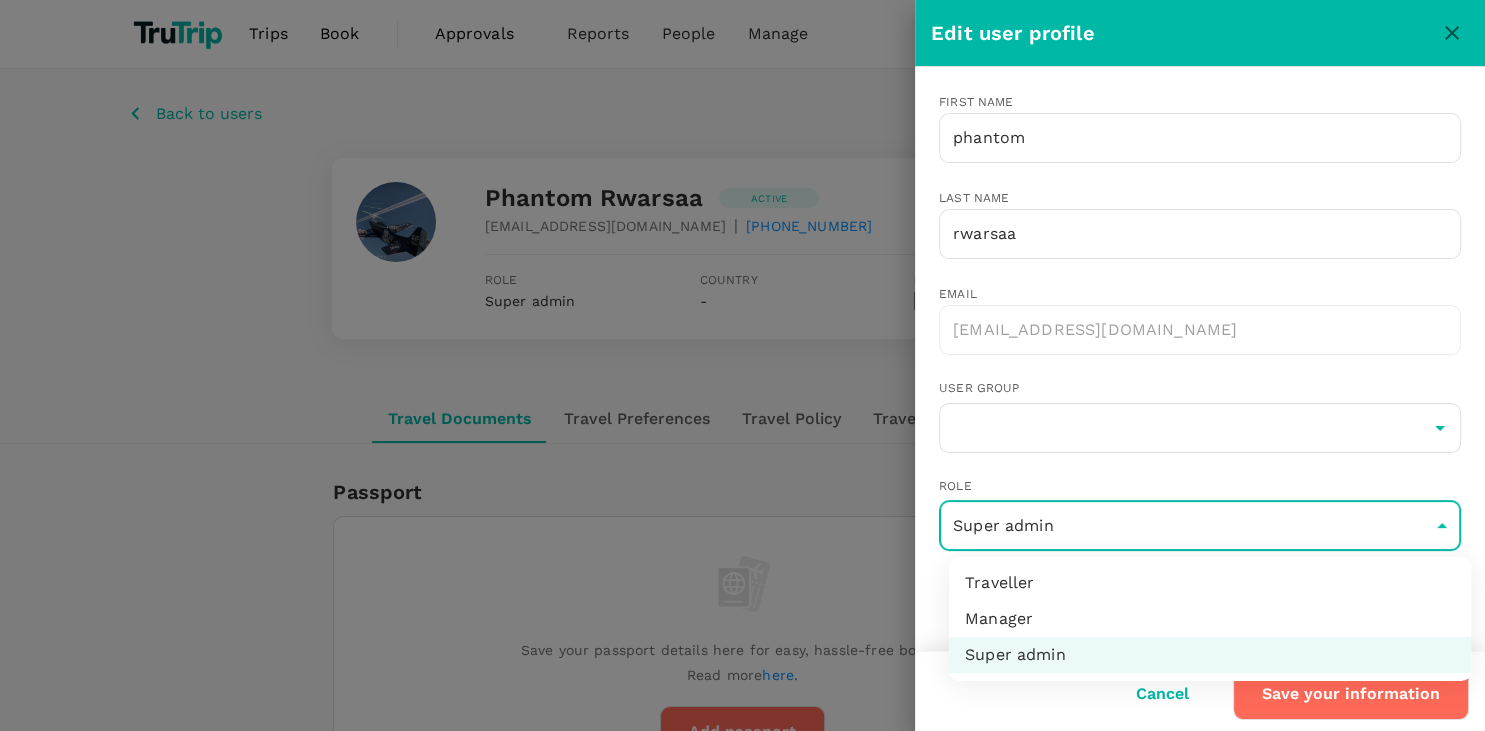 click at bounding box center (742, 365) 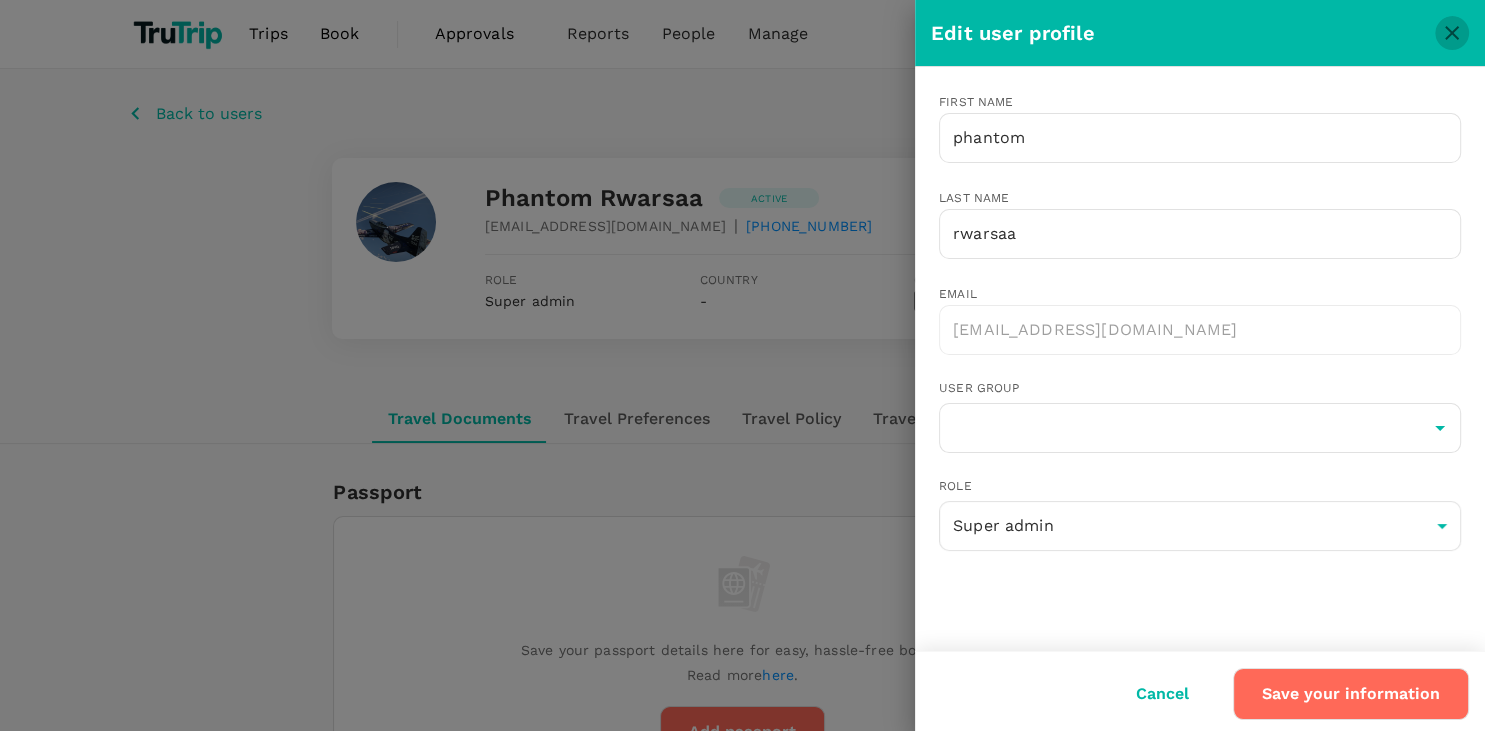 click 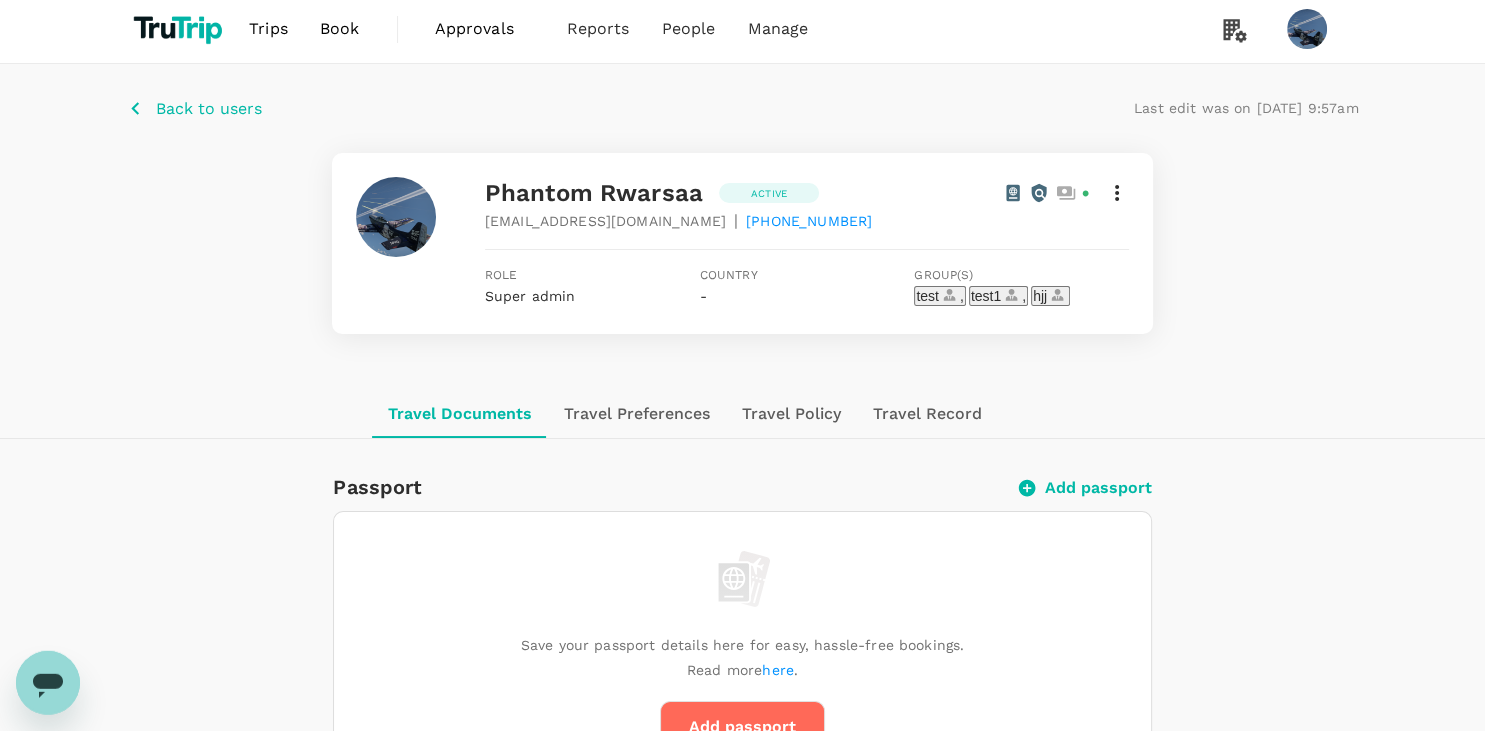 scroll, scrollTop: 0, scrollLeft: 0, axis: both 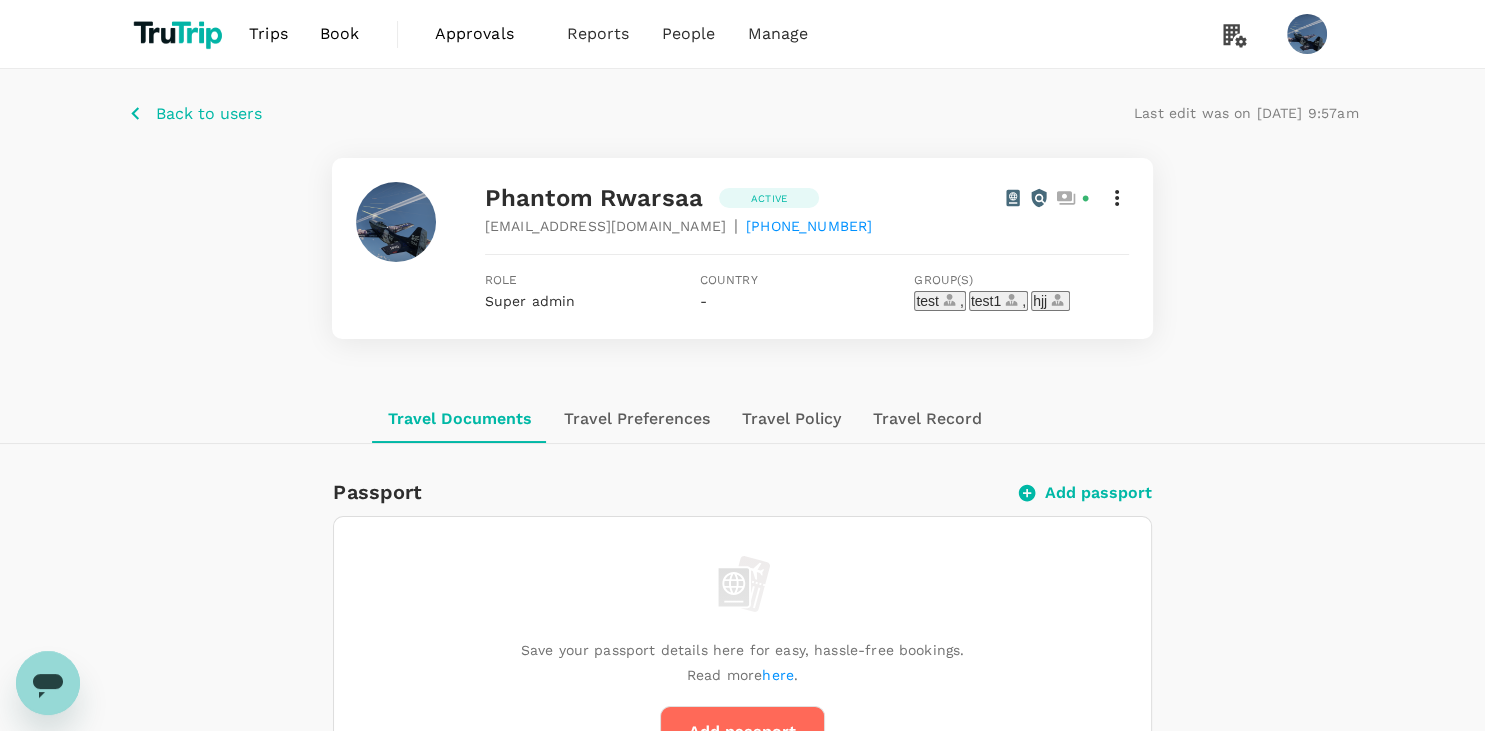 click on "Back to users" at bounding box center (209, 114) 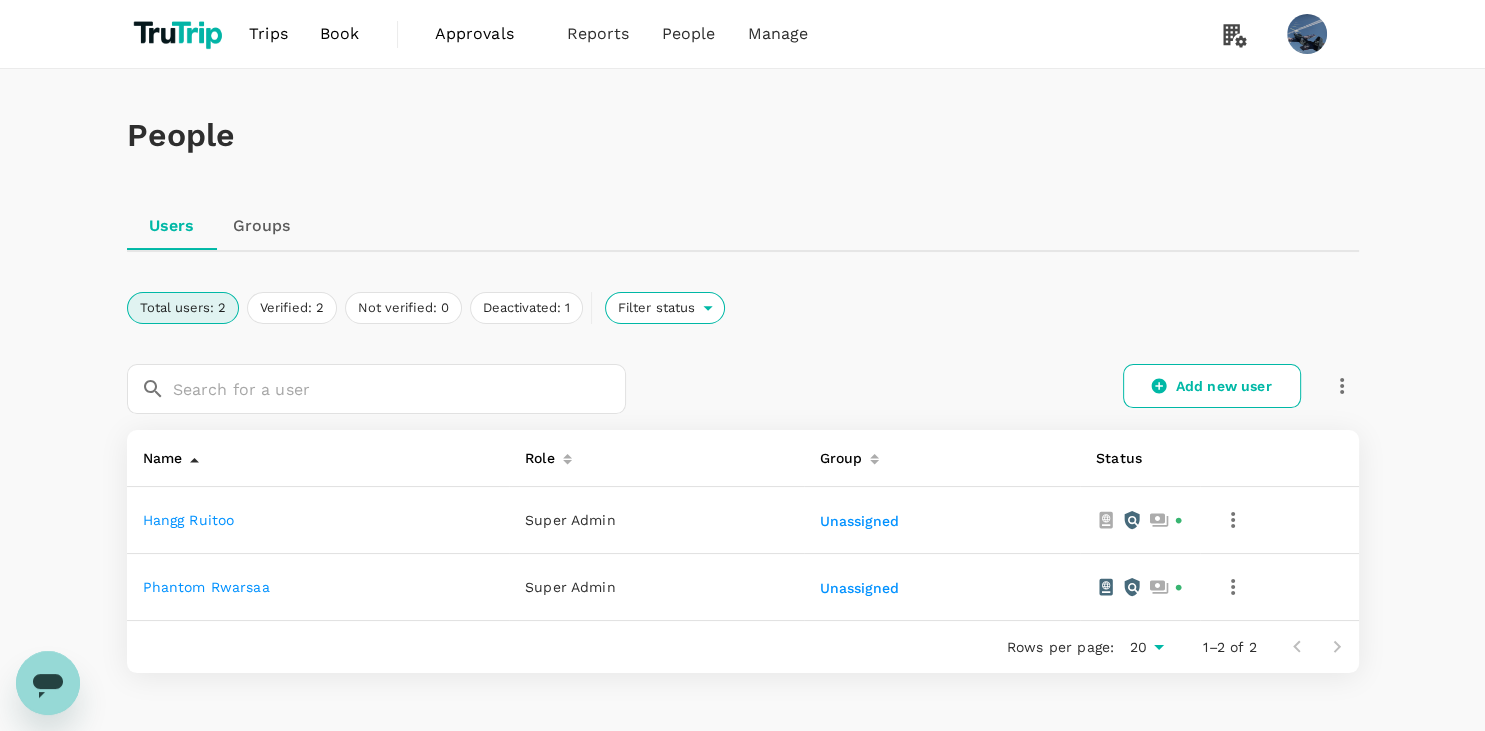 click on "Filter status" at bounding box center (655, 308) 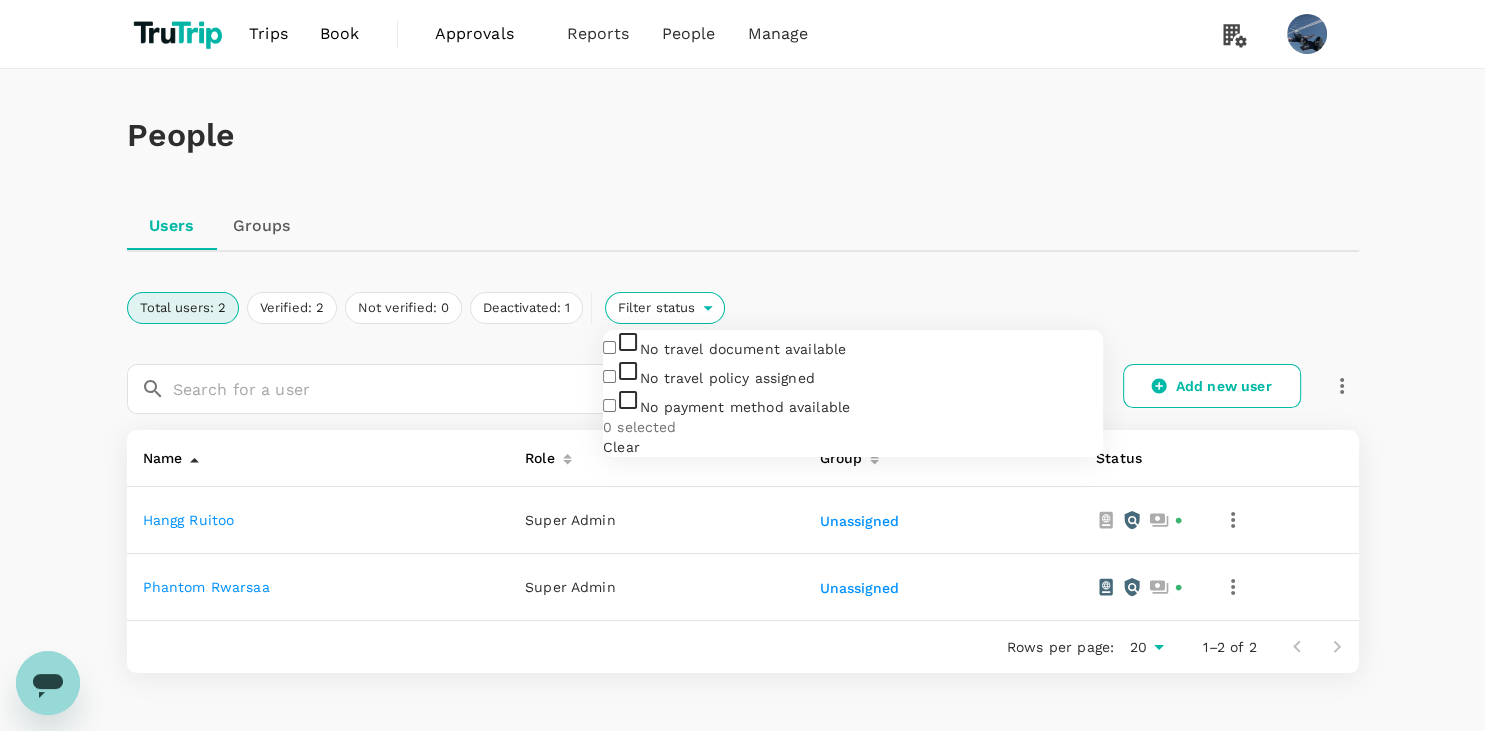 click at bounding box center [609, 376] 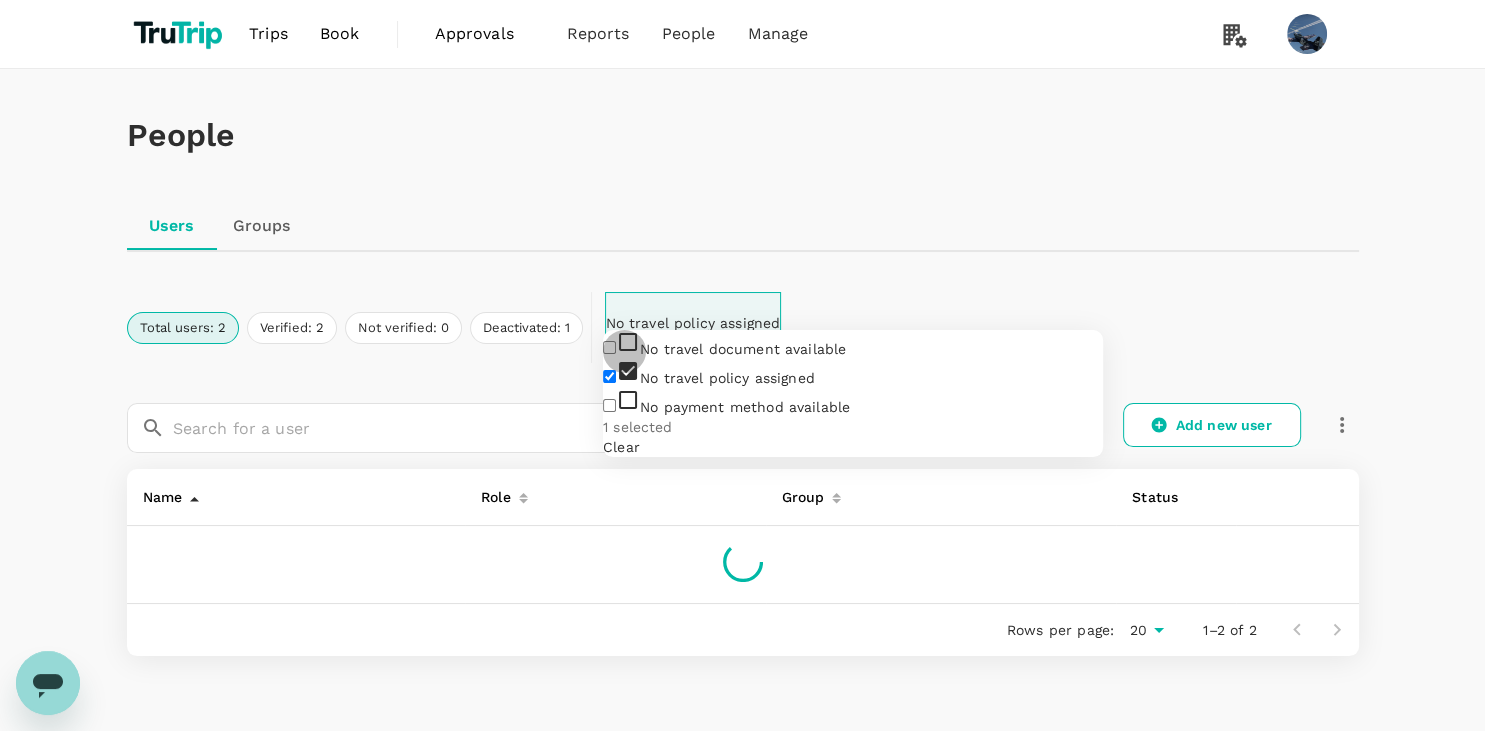 click at bounding box center (609, 376) 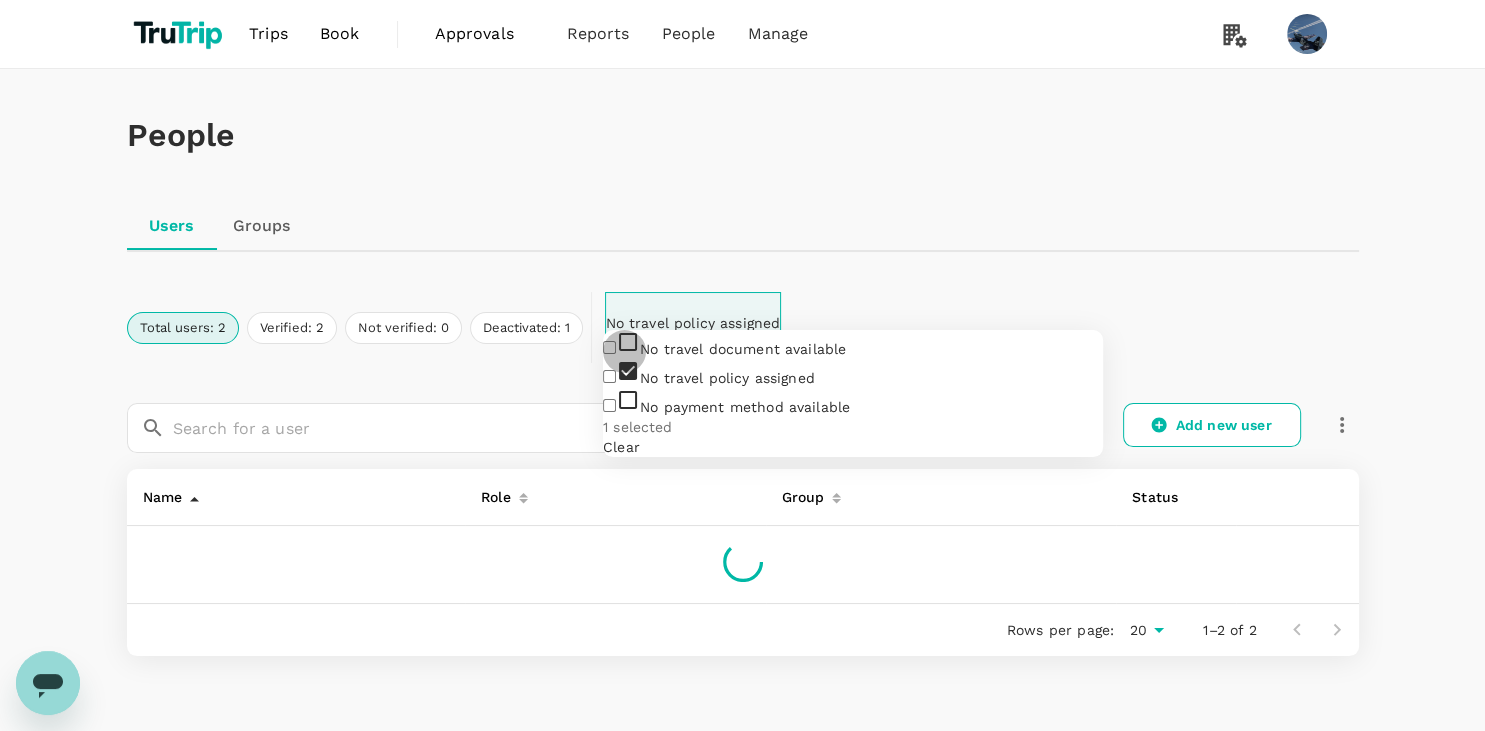 checkbox on "false" 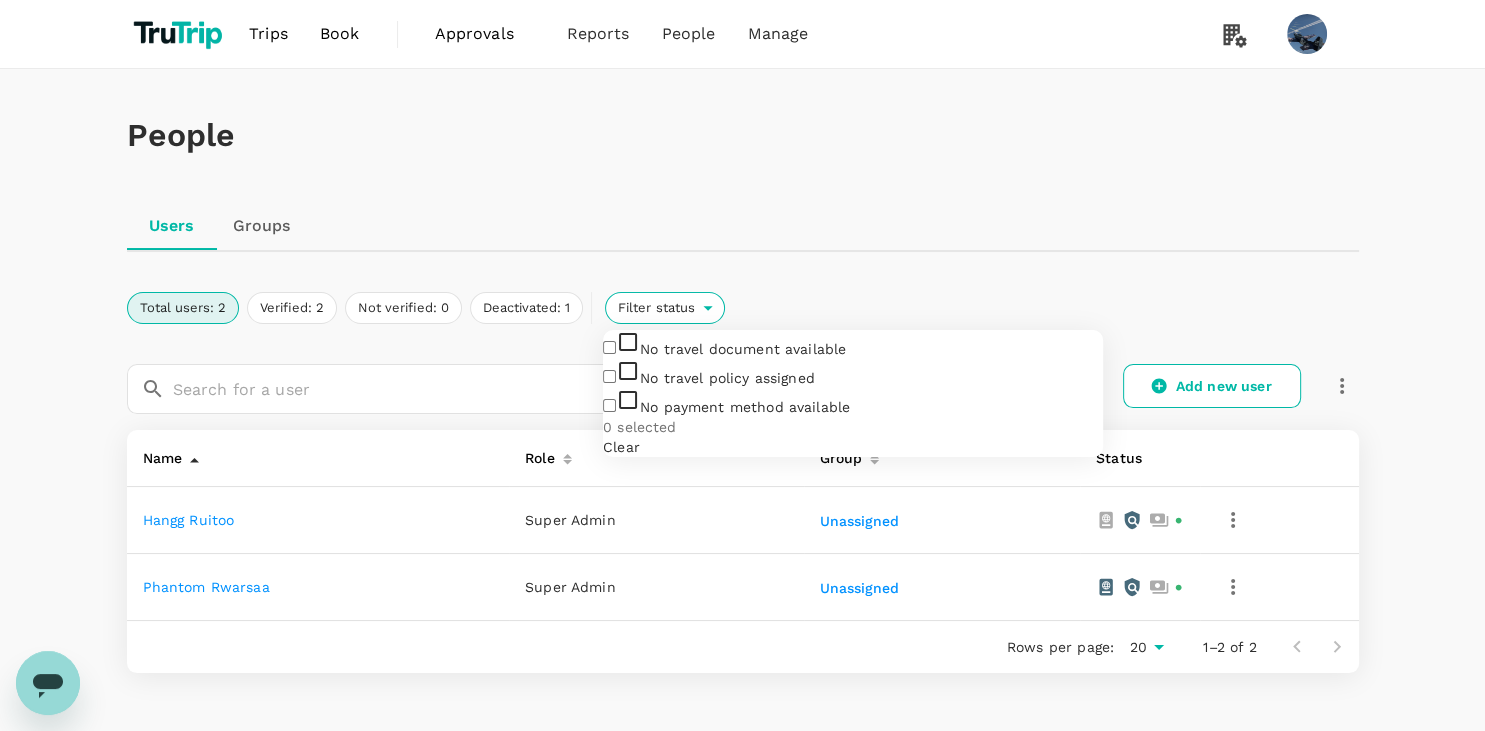 click at bounding box center [742, 365] 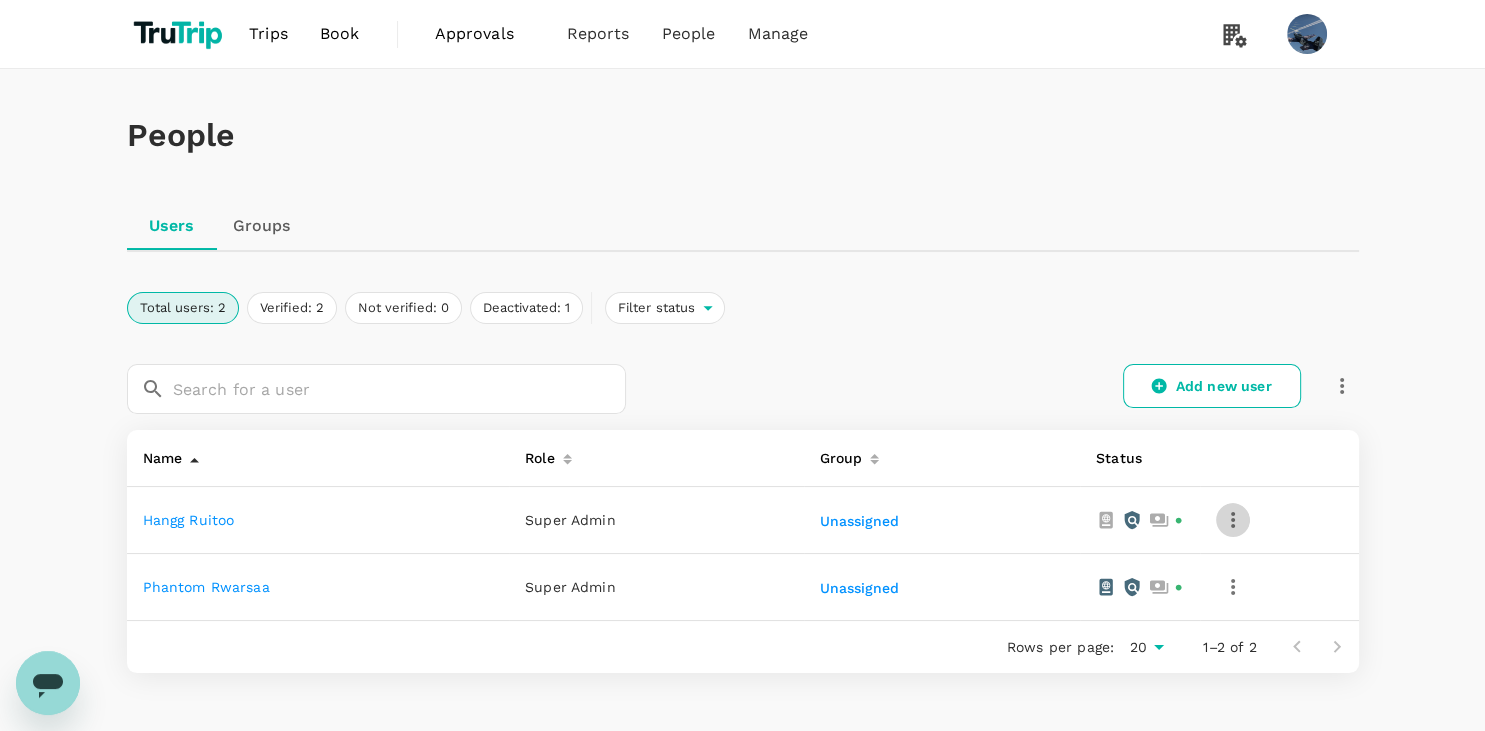 click 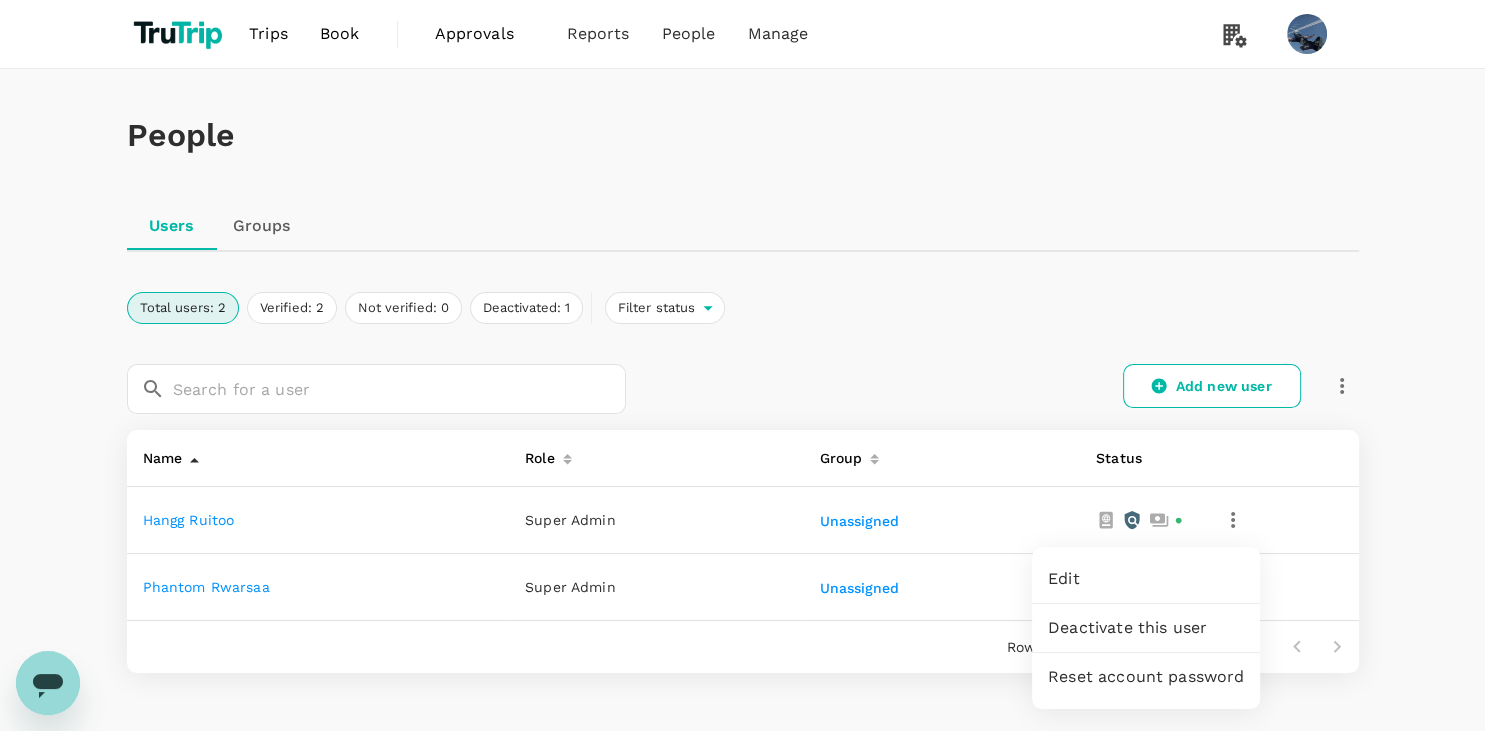click on "Edit" at bounding box center (1146, 579) 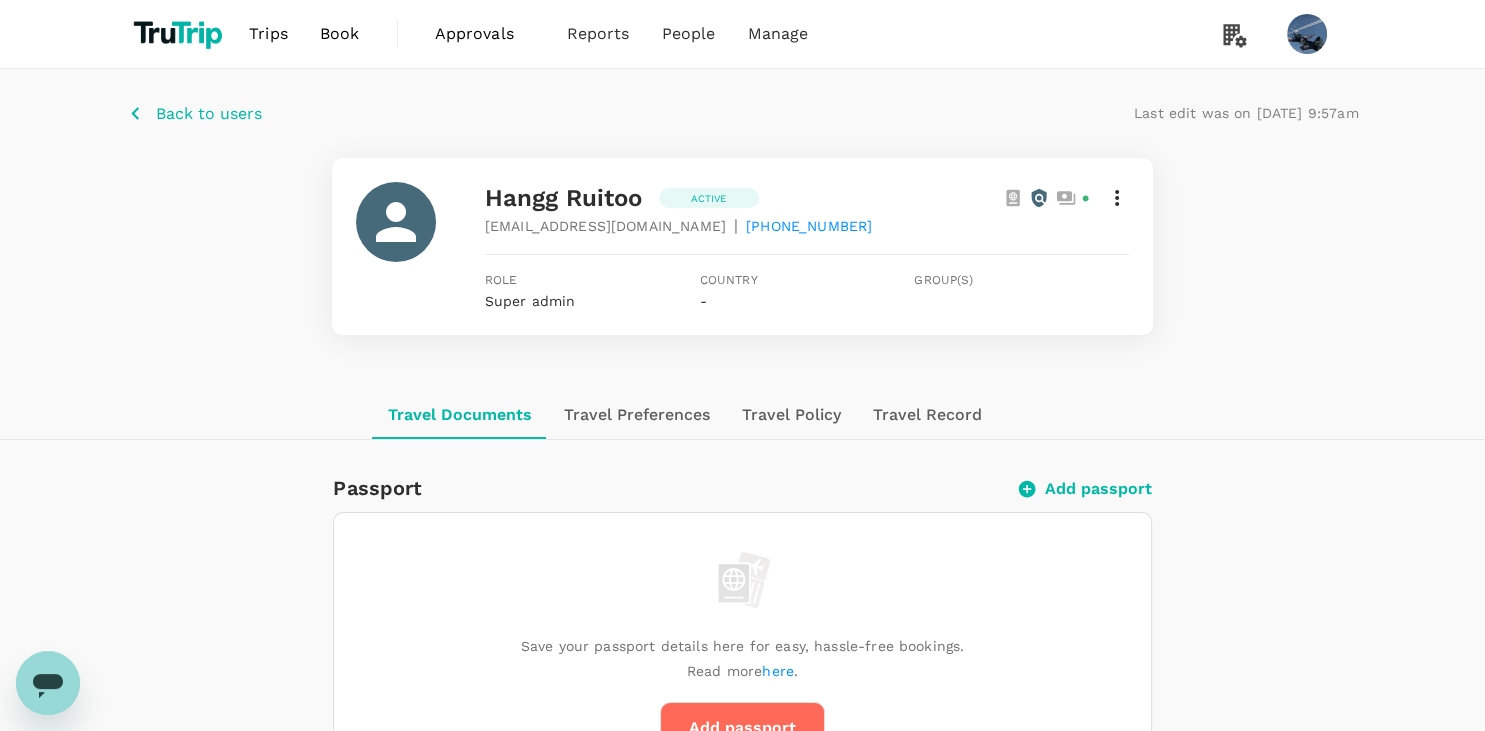 click 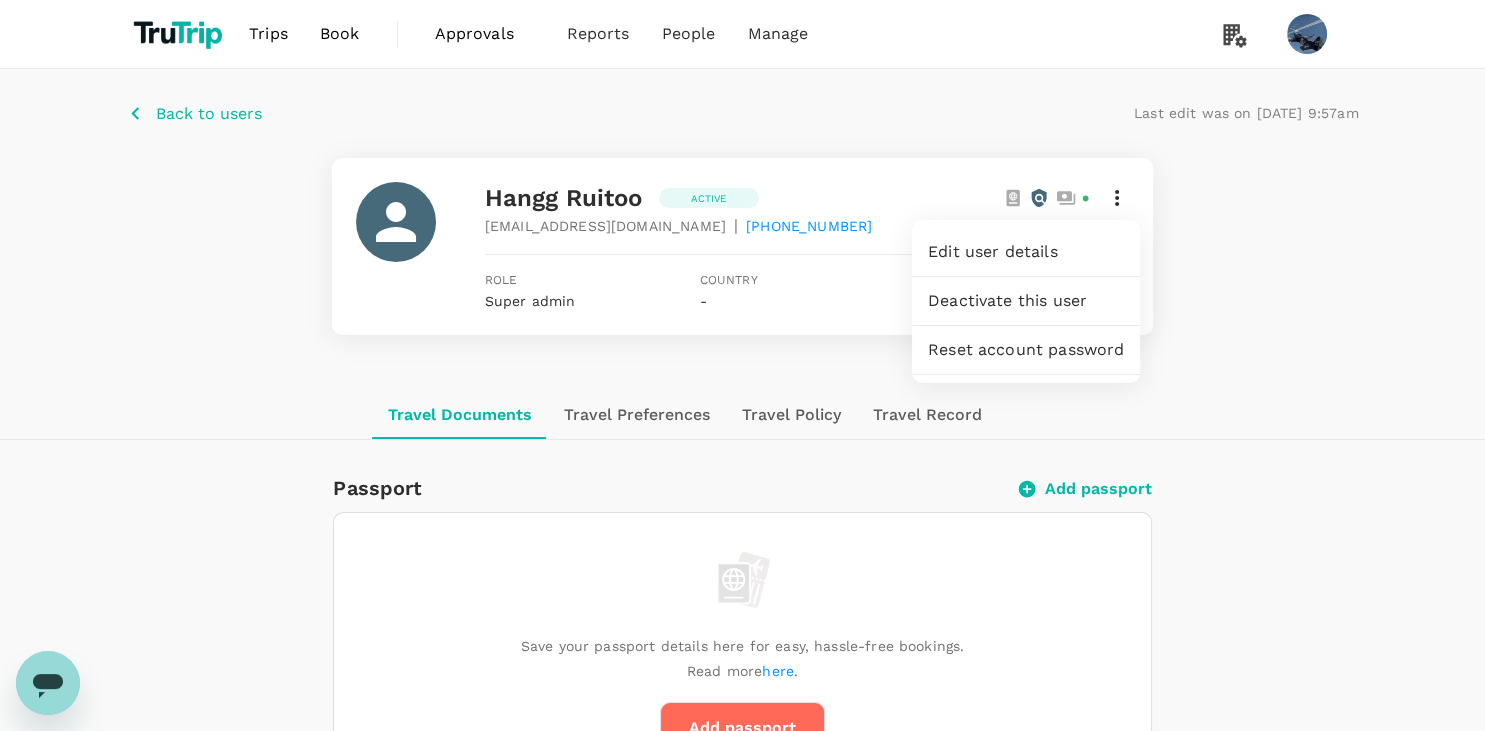 click on "Reset account password" at bounding box center [1026, 350] 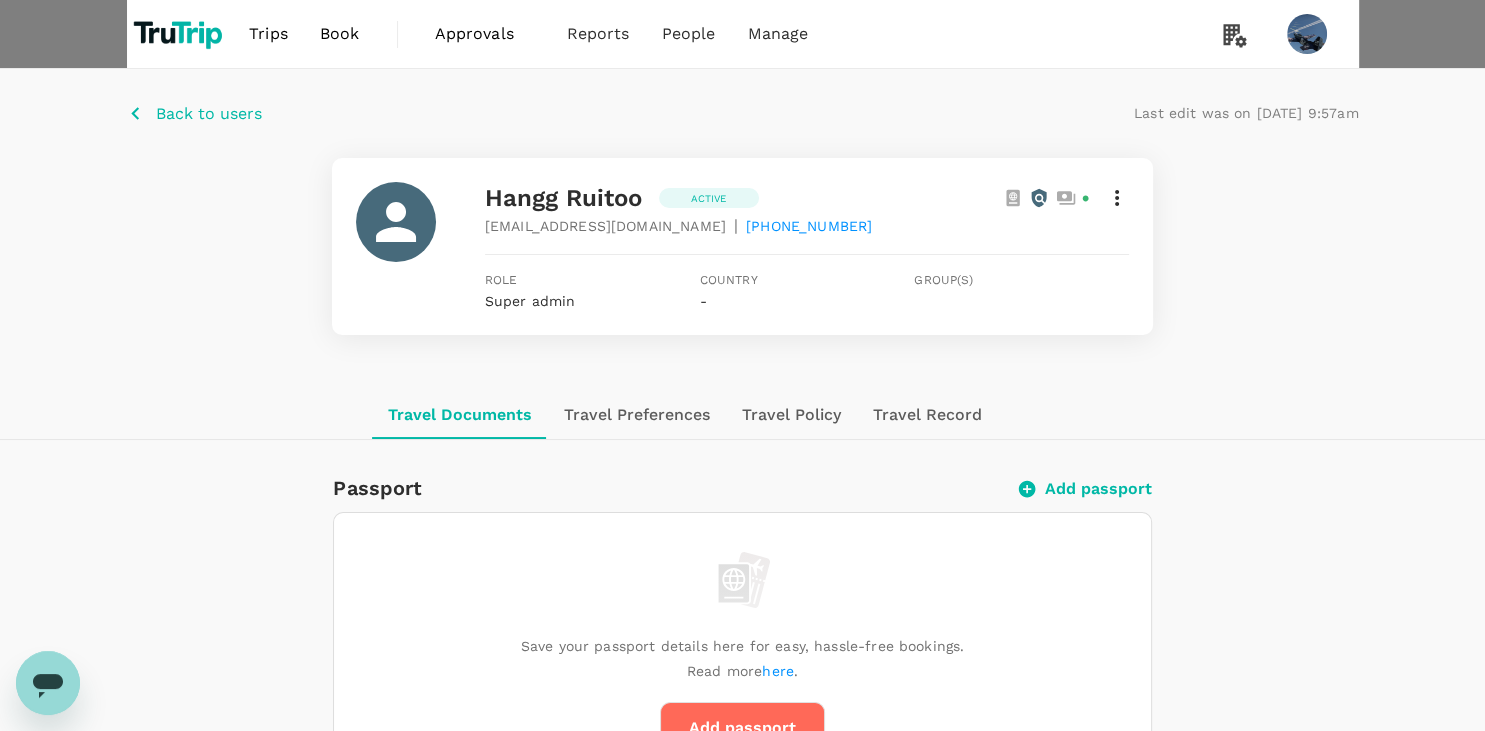 click on "Password reset We have sent a password reset email to this user Back" at bounding box center (742, 2059) 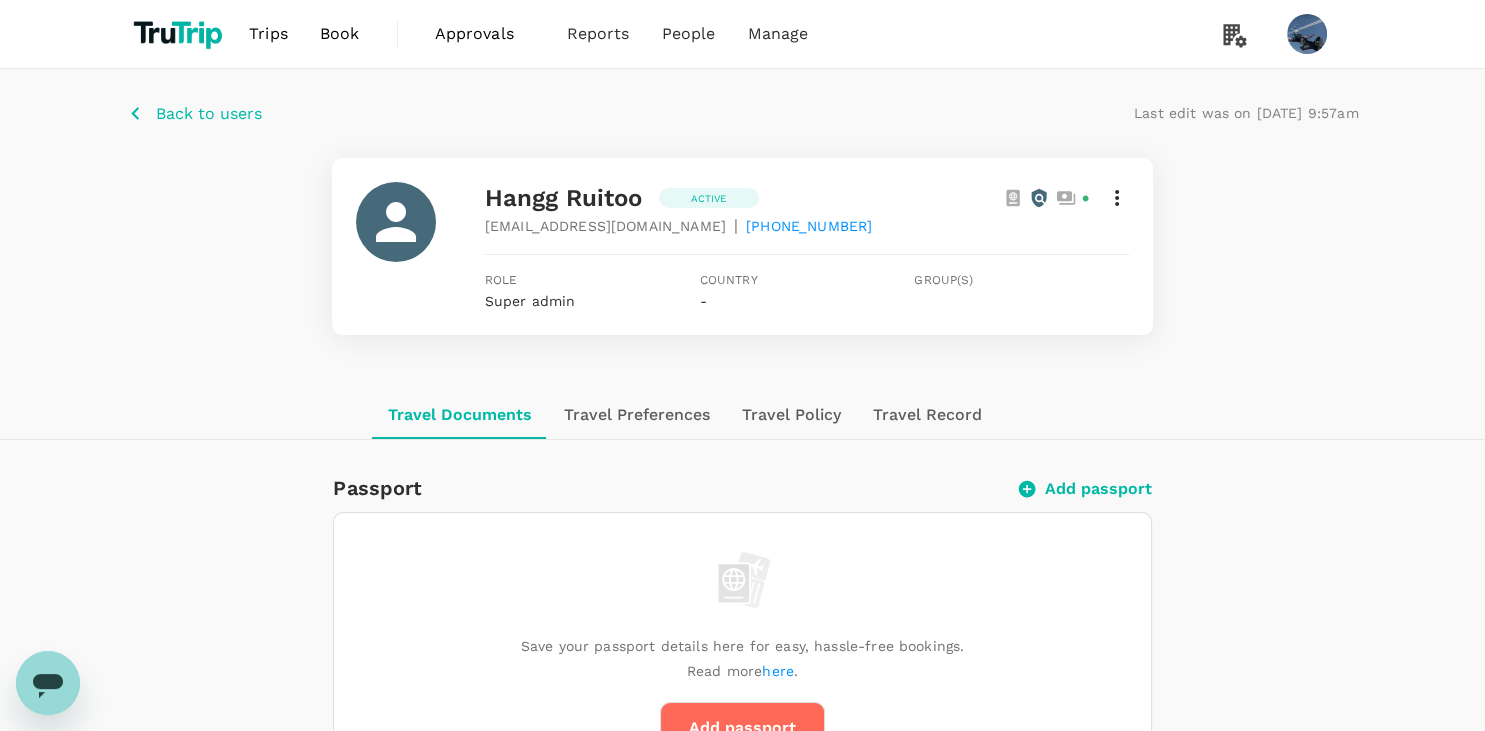 click 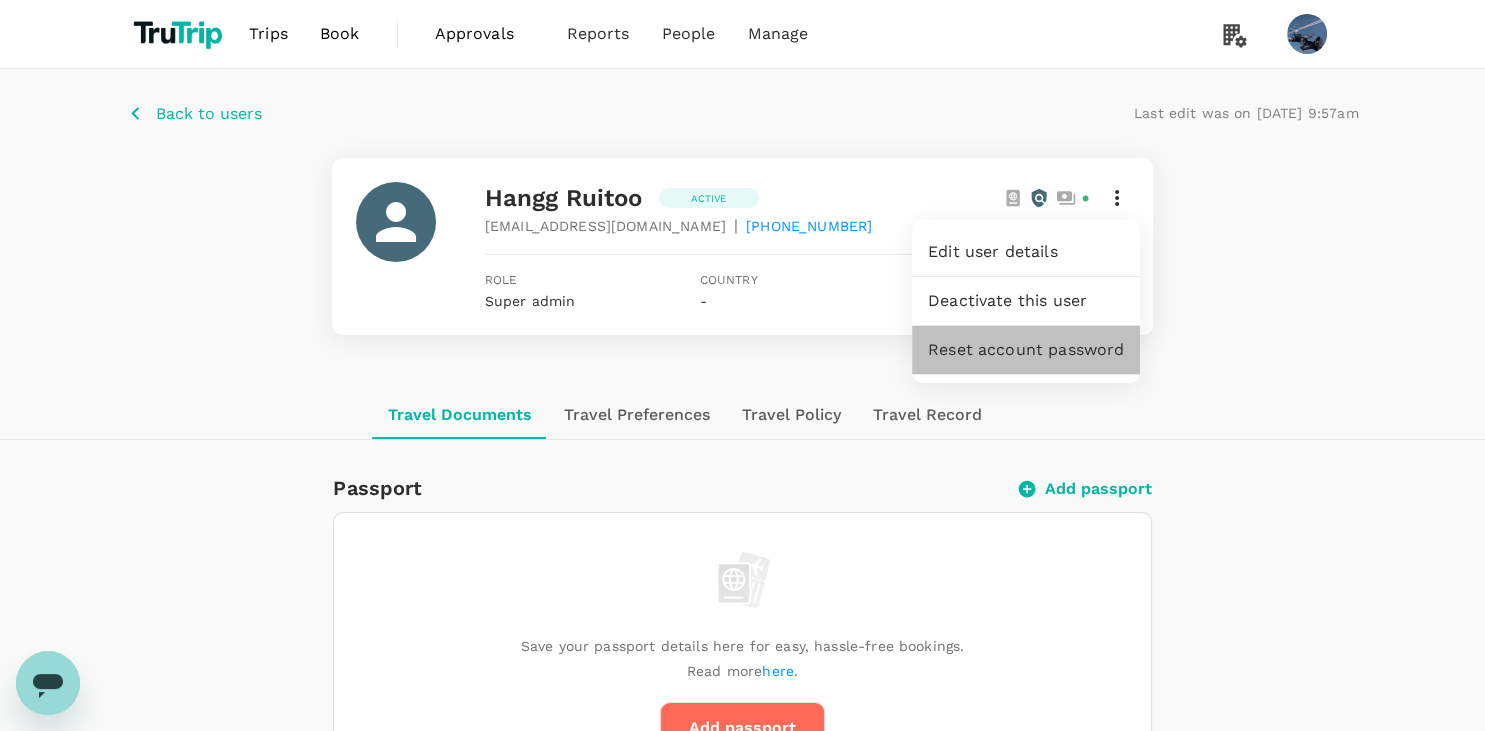 click on "Reset account password" at bounding box center (1026, 350) 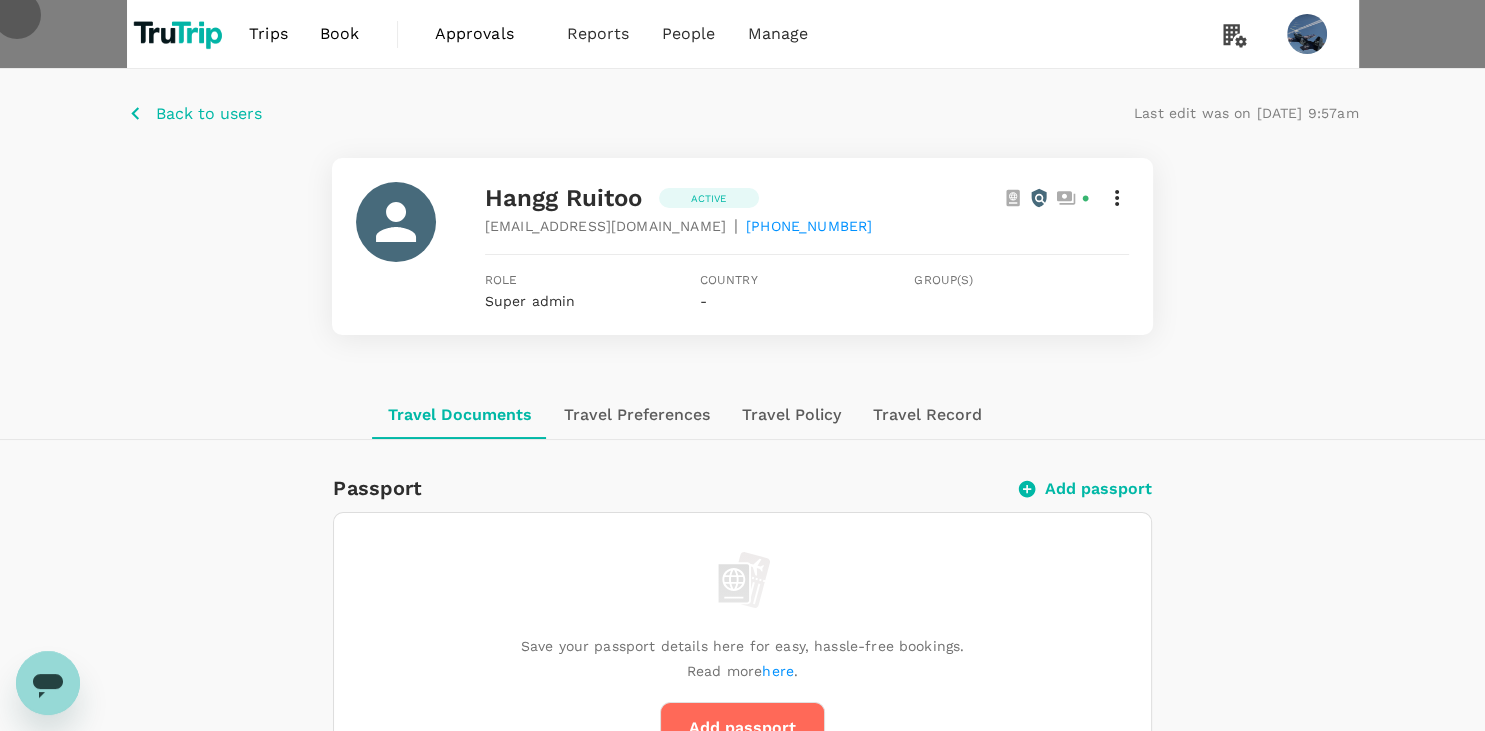 click on "Back" at bounding box center (41, 2111) 